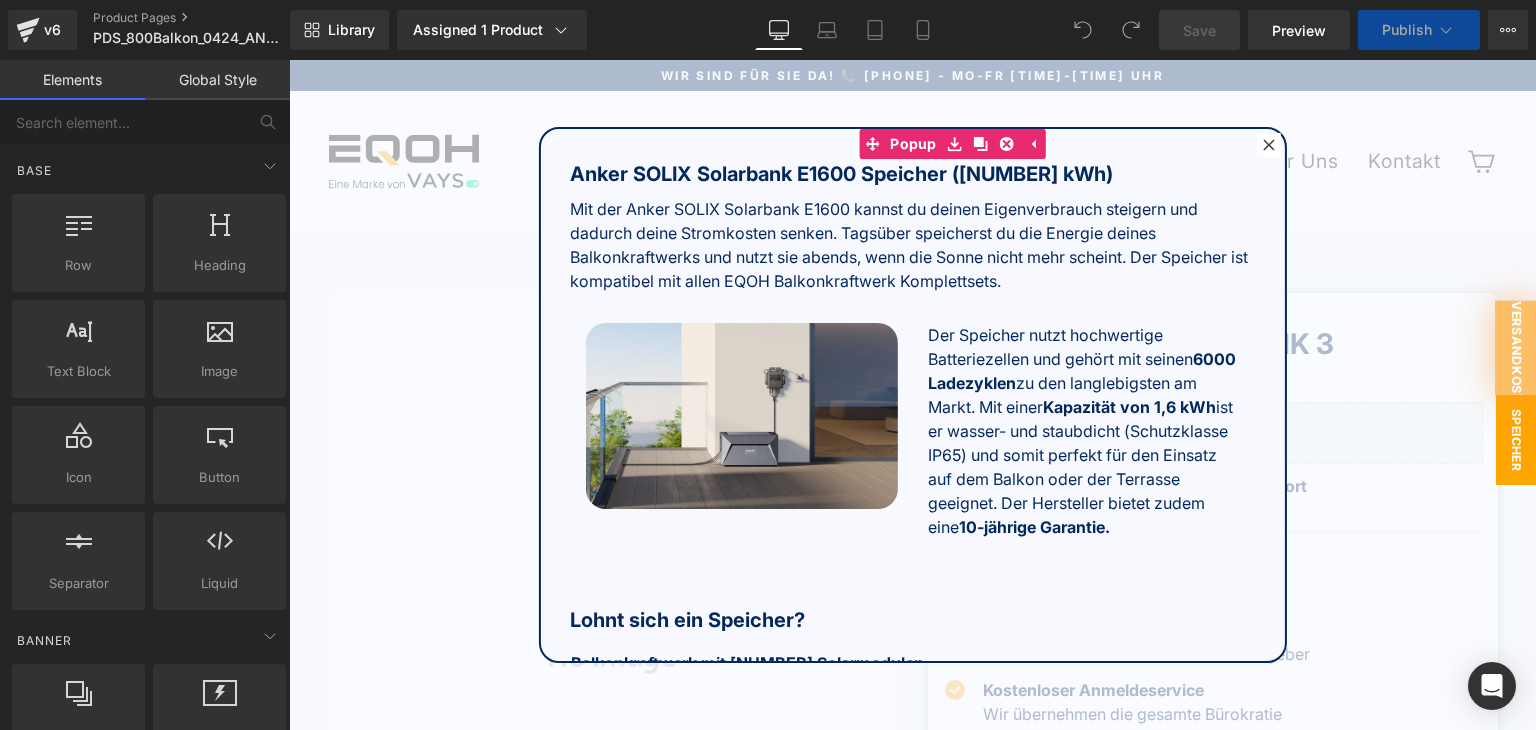 scroll, scrollTop: 0, scrollLeft: 0, axis: both 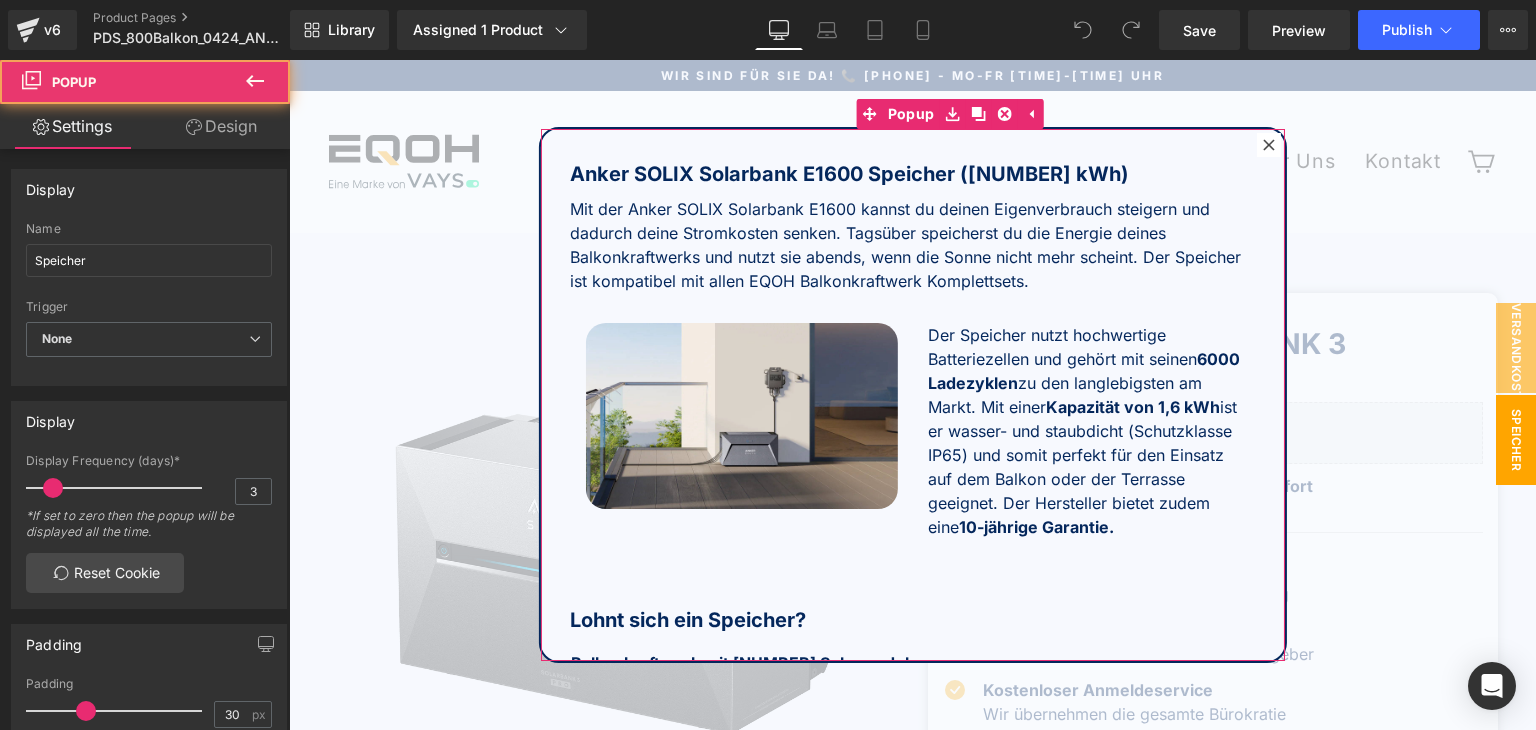 click 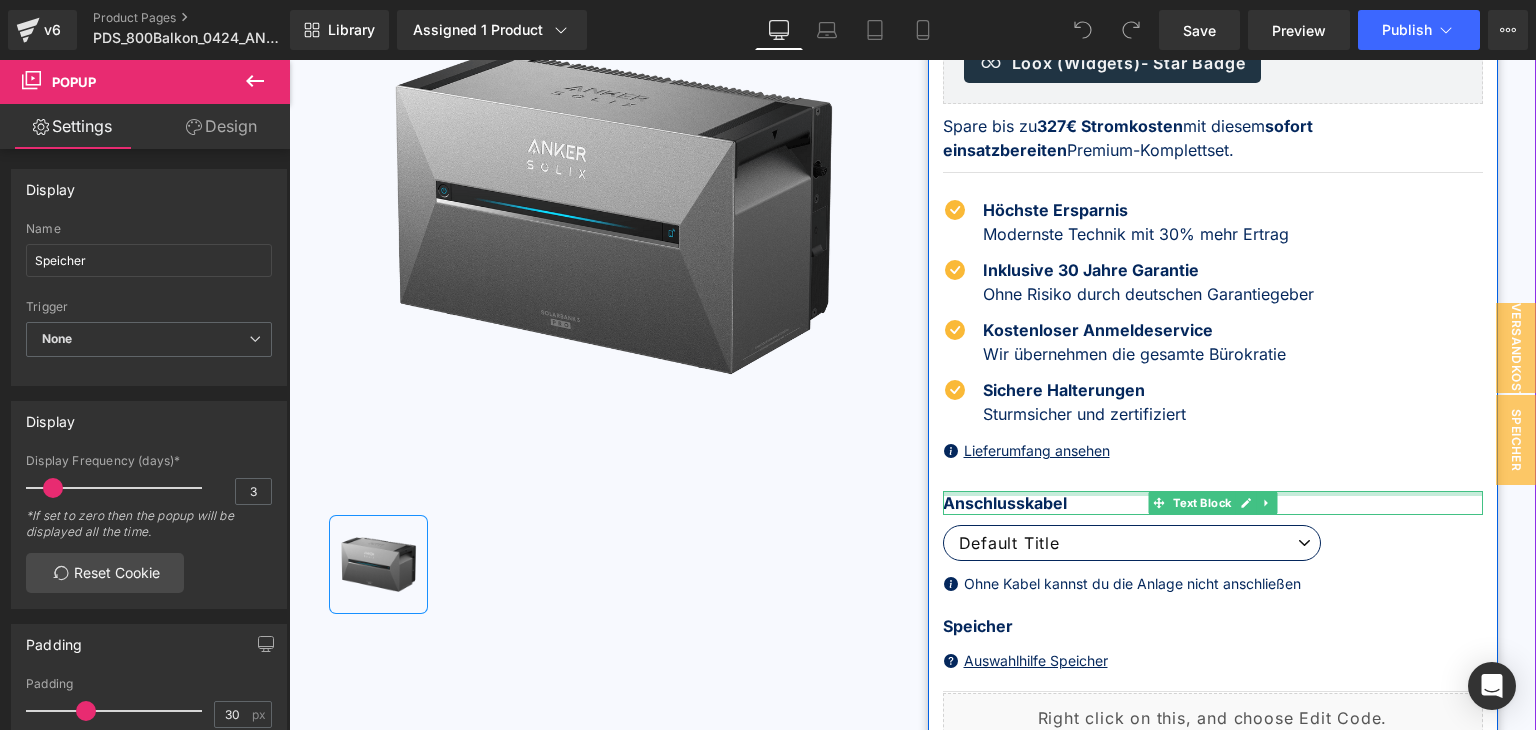 scroll, scrollTop: 200, scrollLeft: 0, axis: vertical 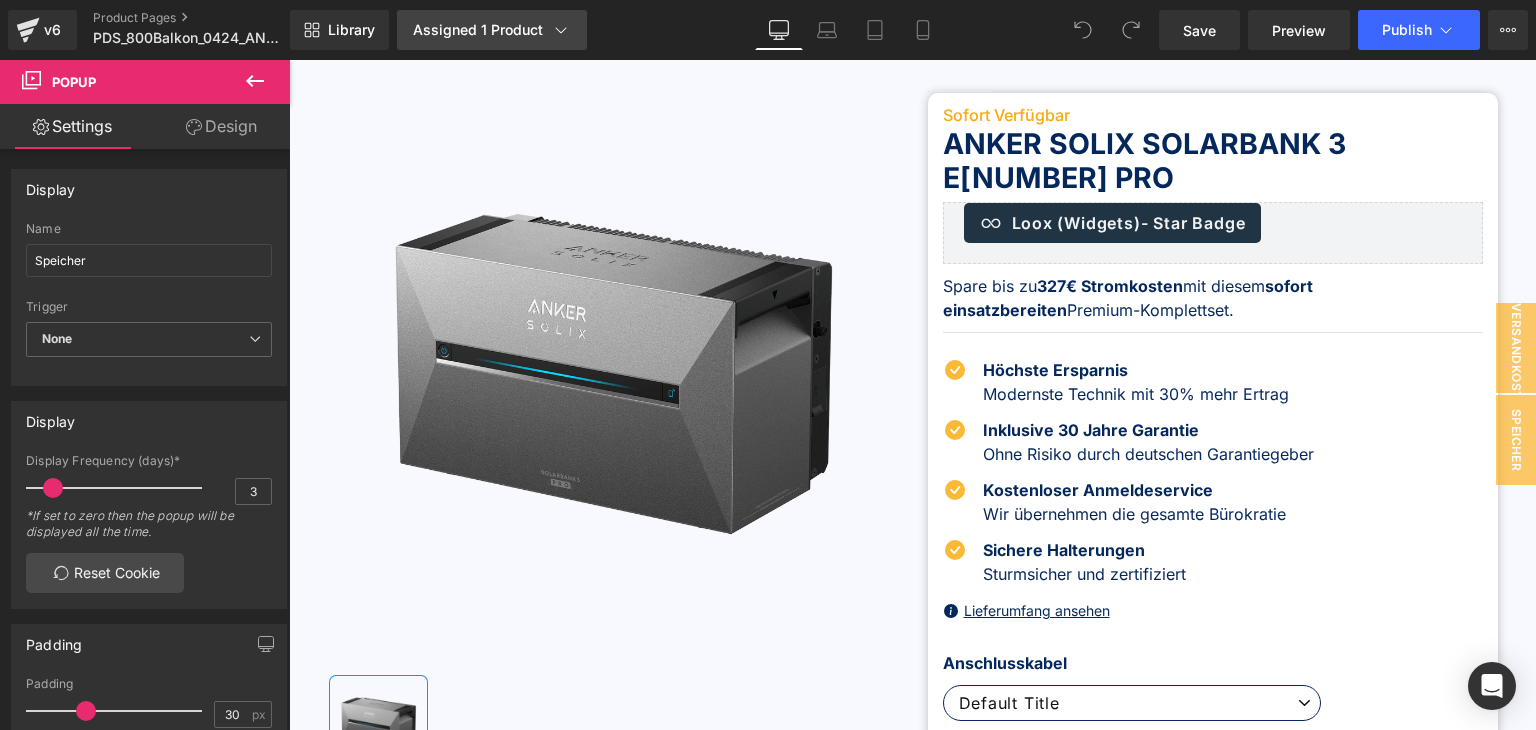 click 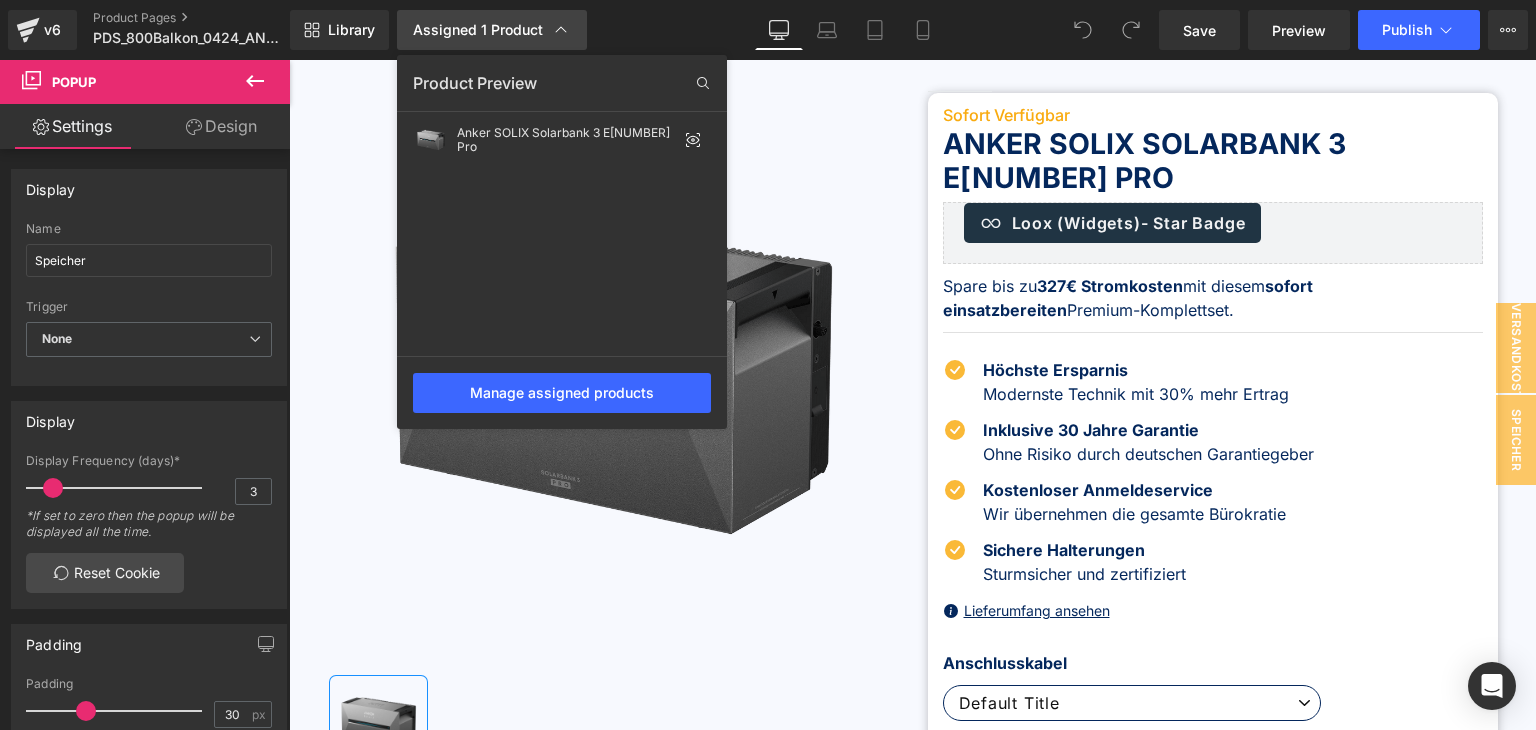 click 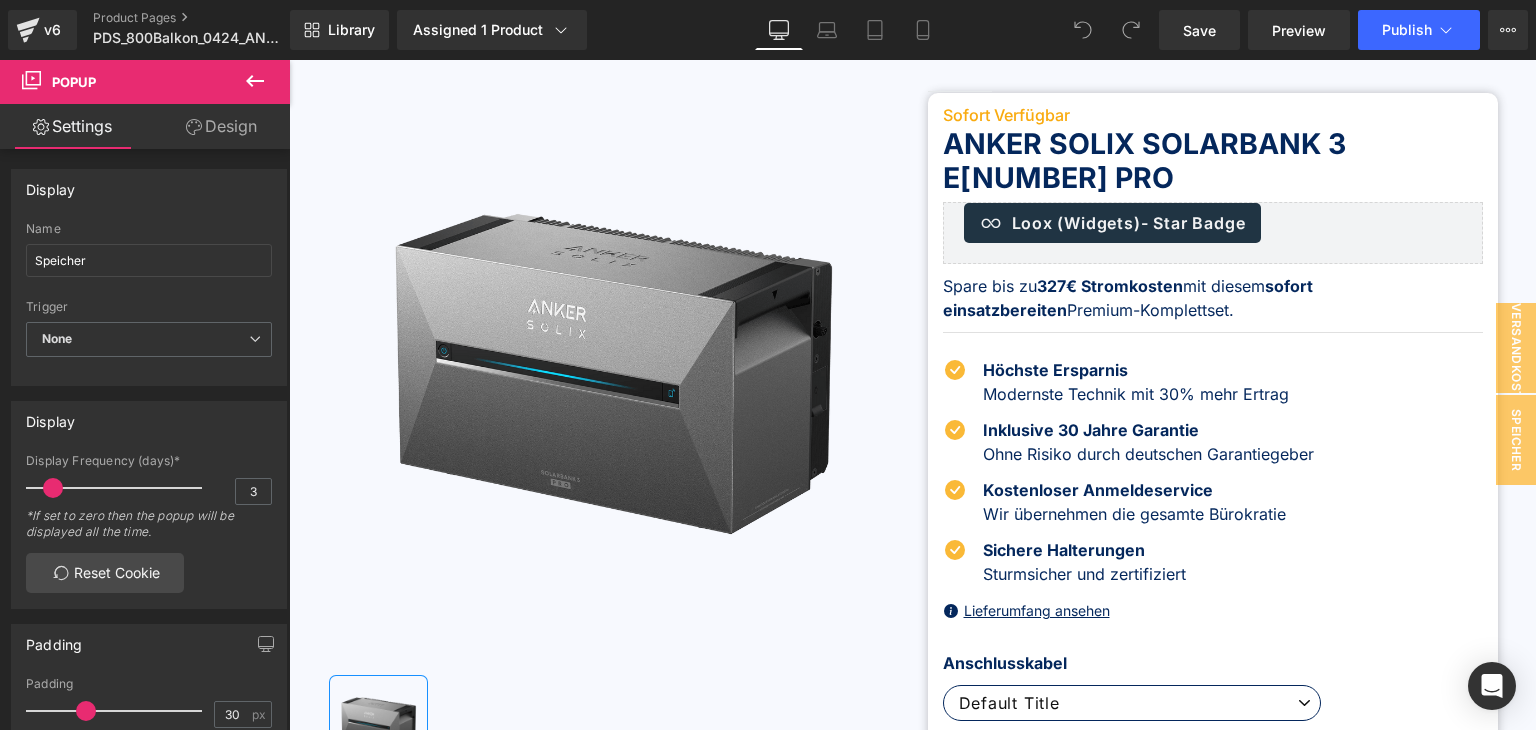 click 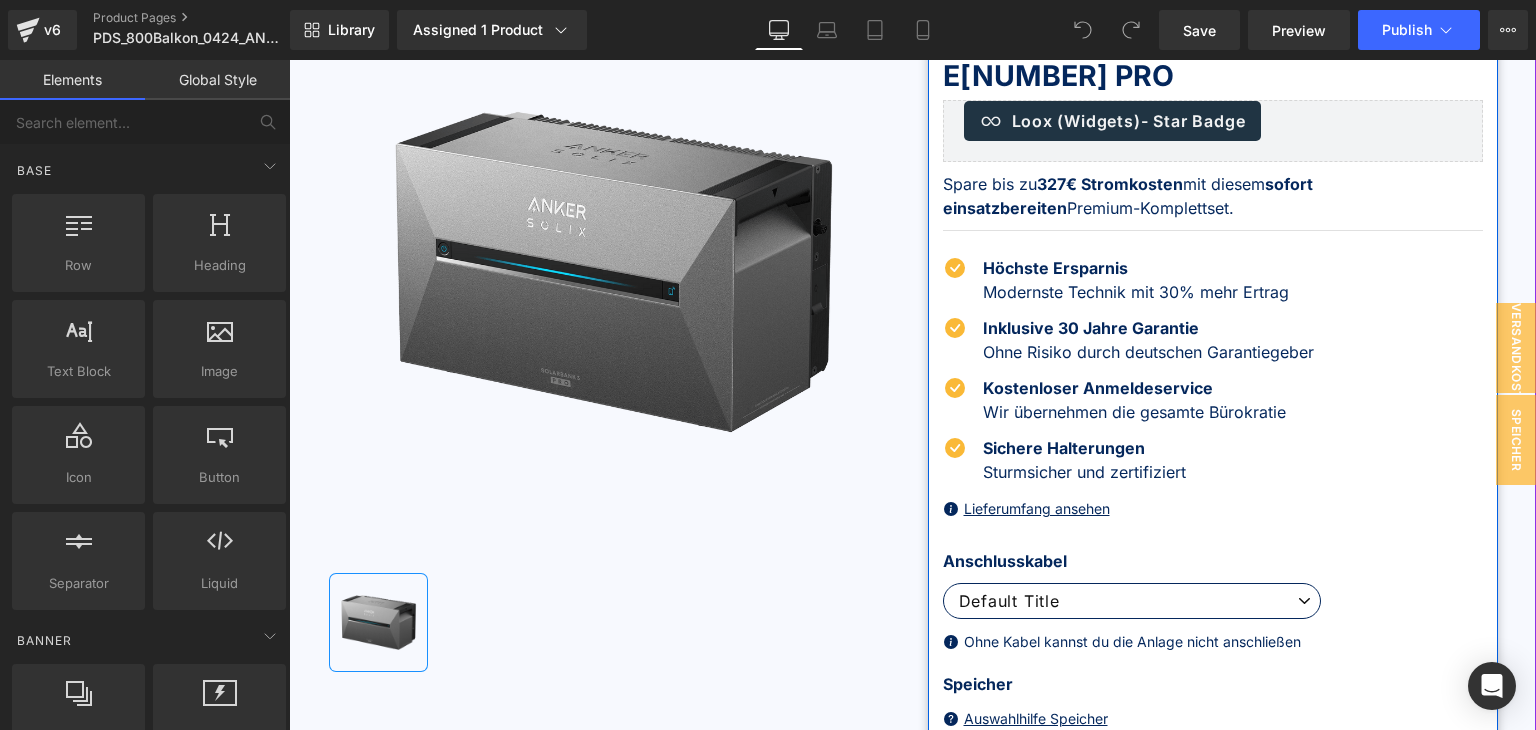 scroll, scrollTop: 200, scrollLeft: 0, axis: vertical 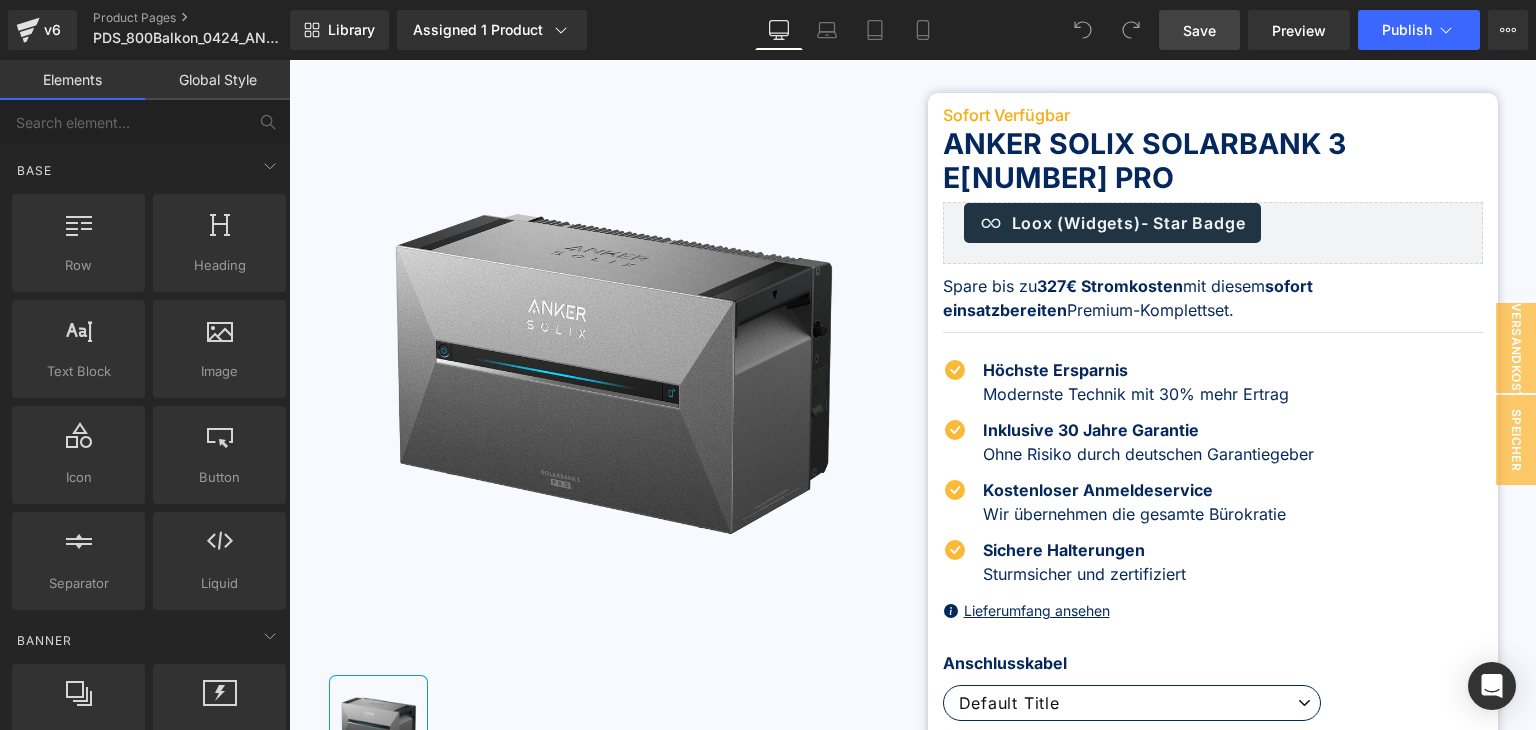 drag, startPoint x: 1201, startPoint y: 29, endPoint x: 915, endPoint y: 53, distance: 287.00522 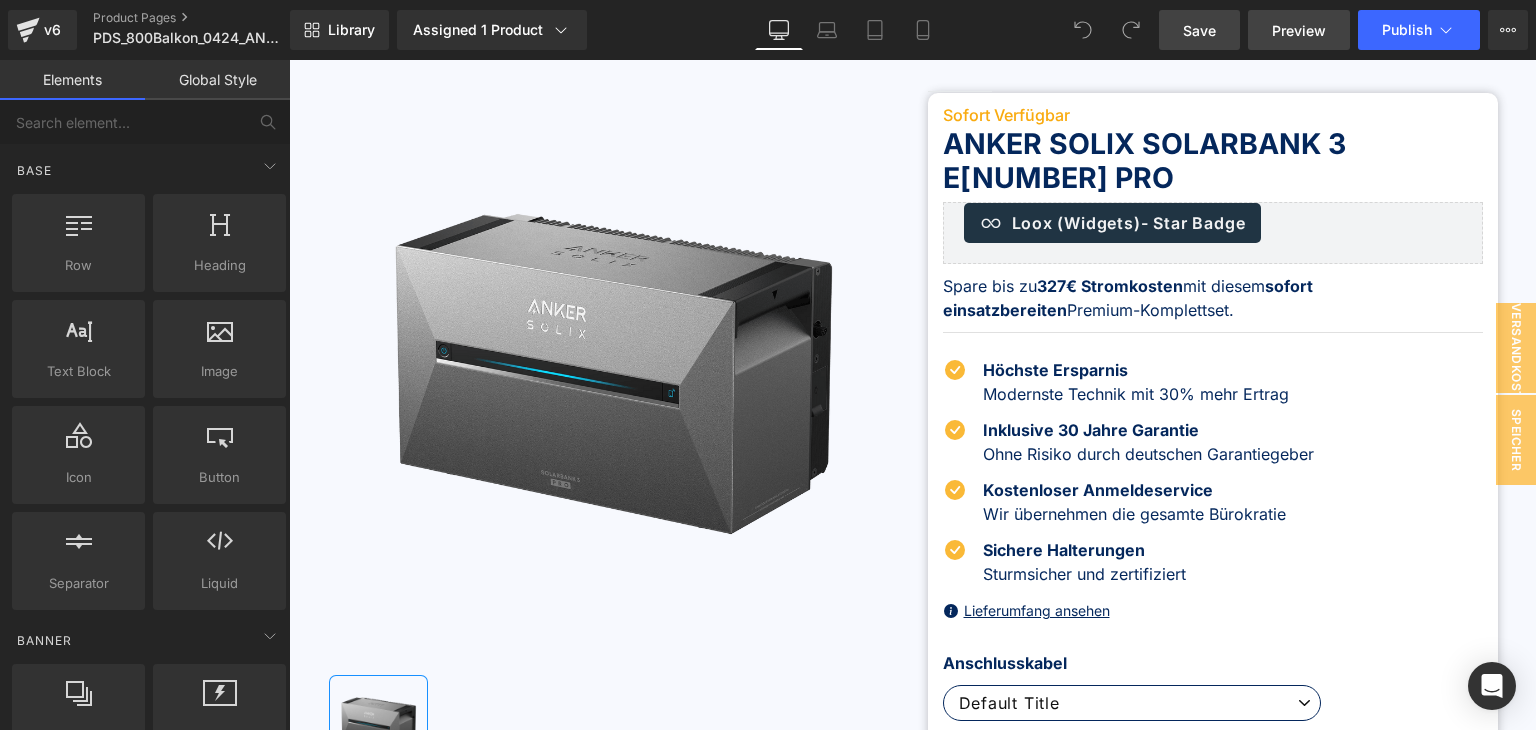 click on "Preview" at bounding box center (1299, 30) 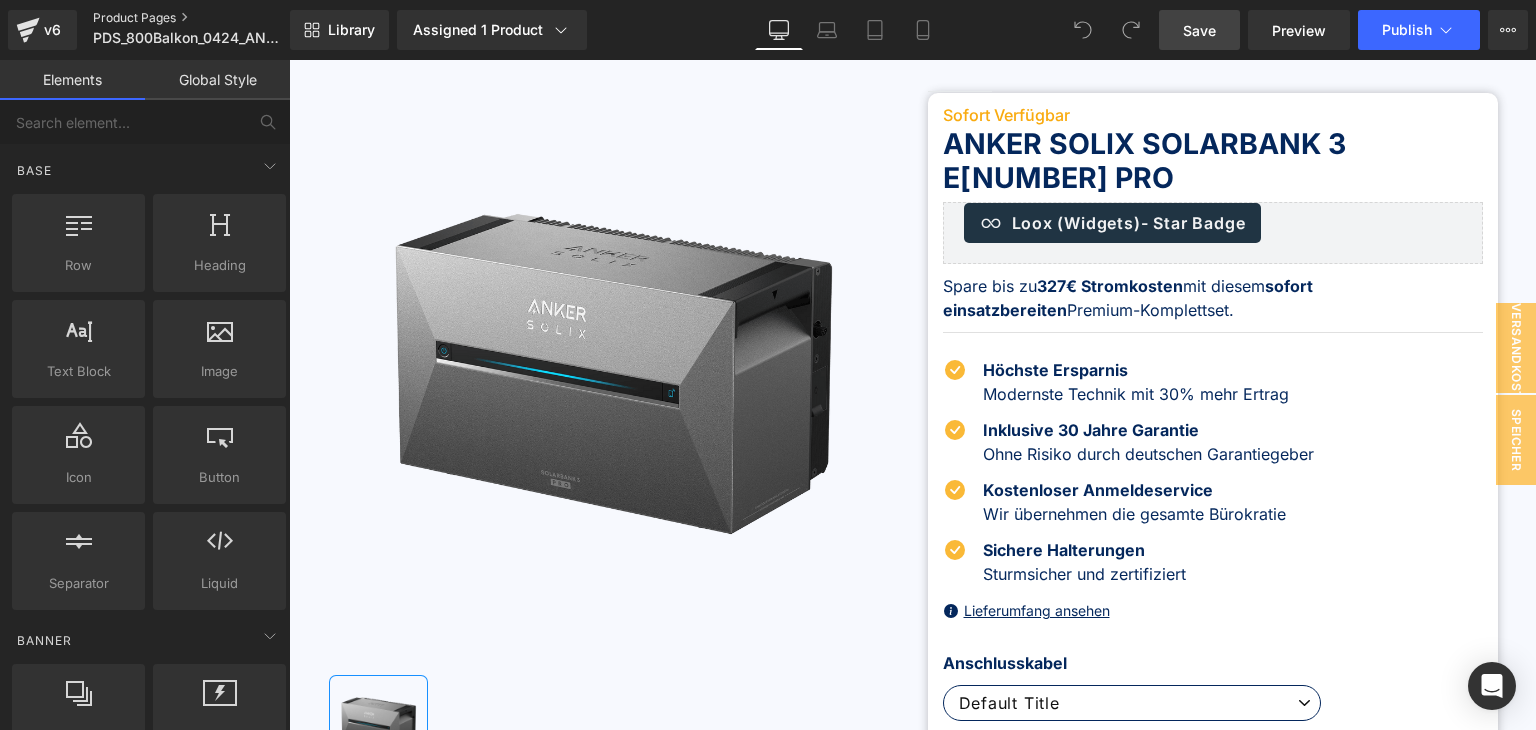 click on "Product Pages" at bounding box center [208, 18] 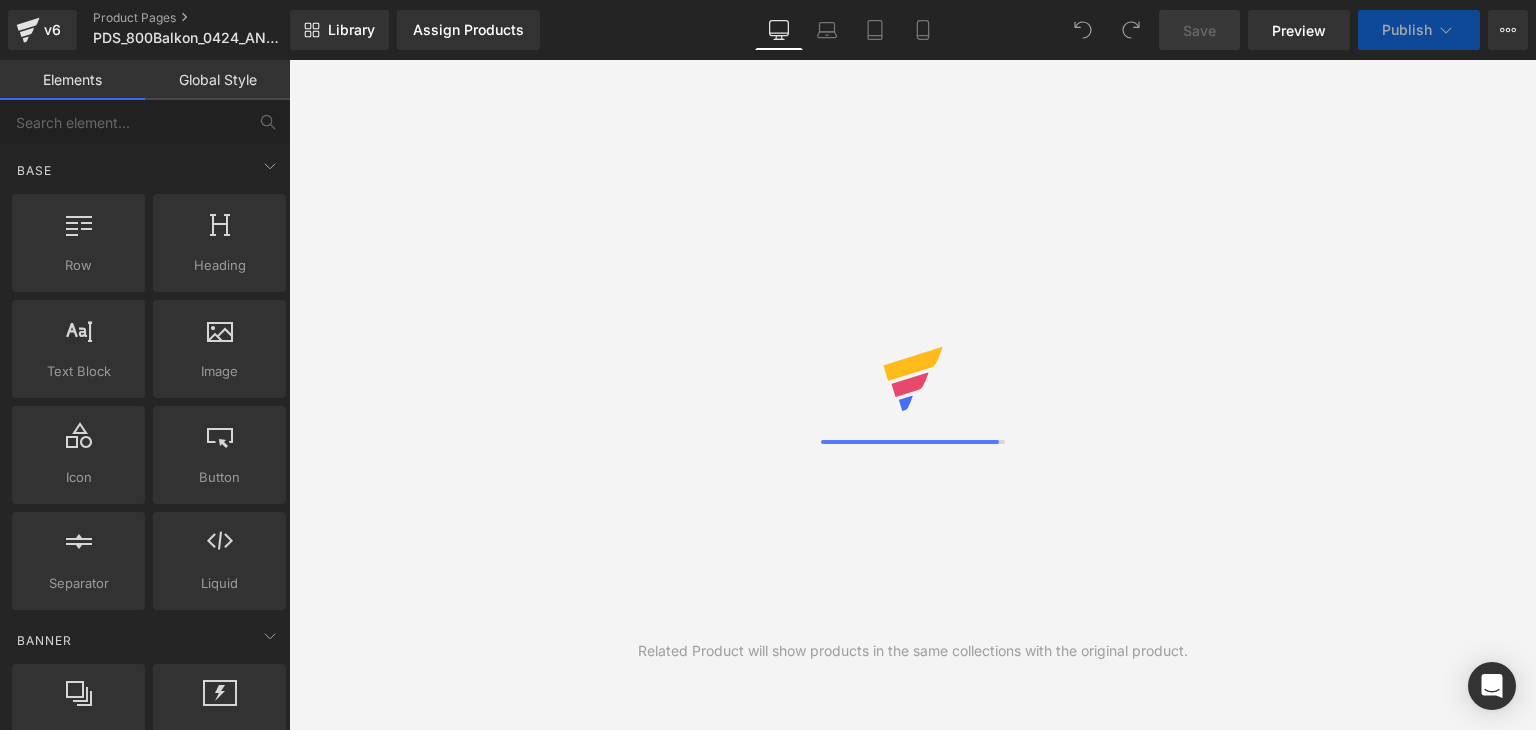 scroll, scrollTop: 0, scrollLeft: 0, axis: both 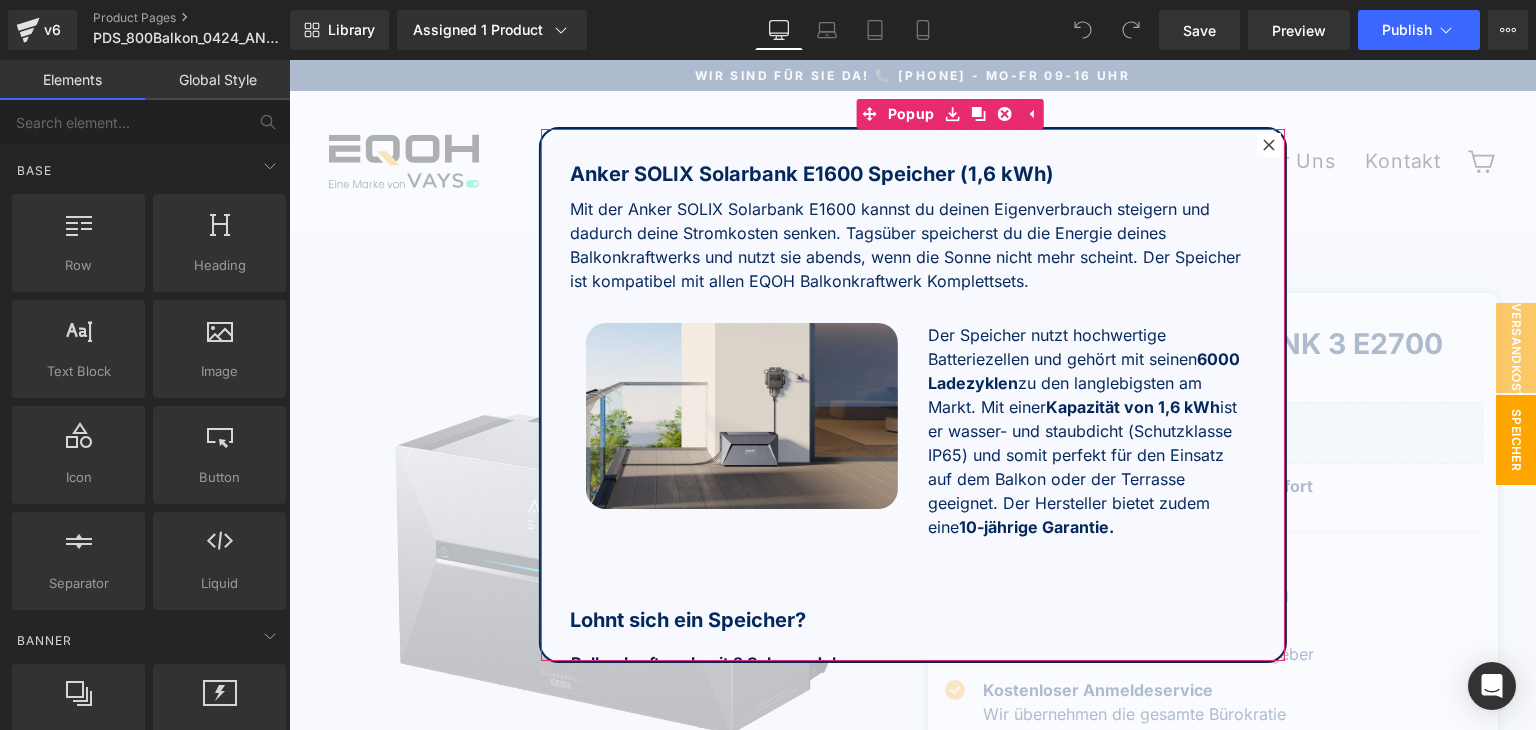 click 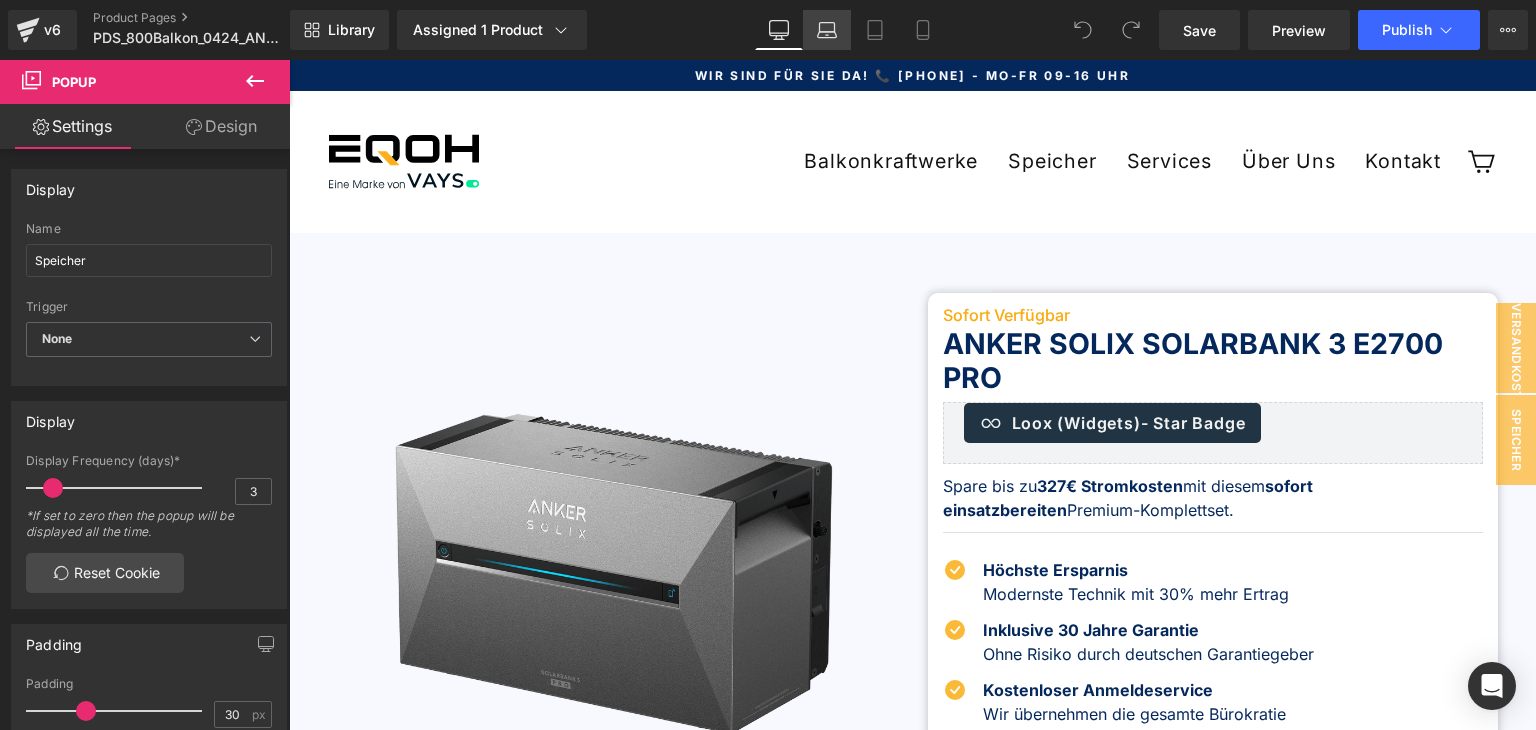 click 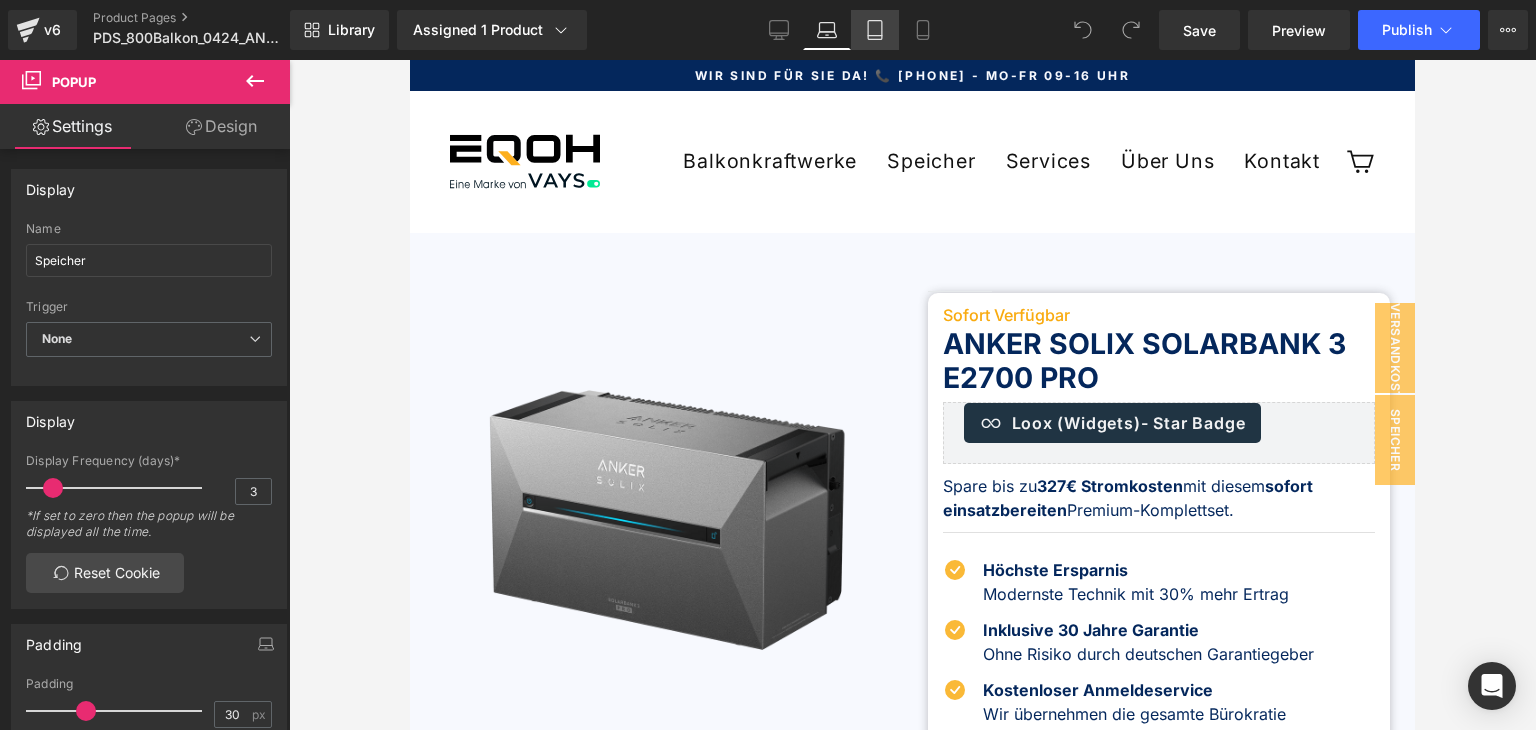 click 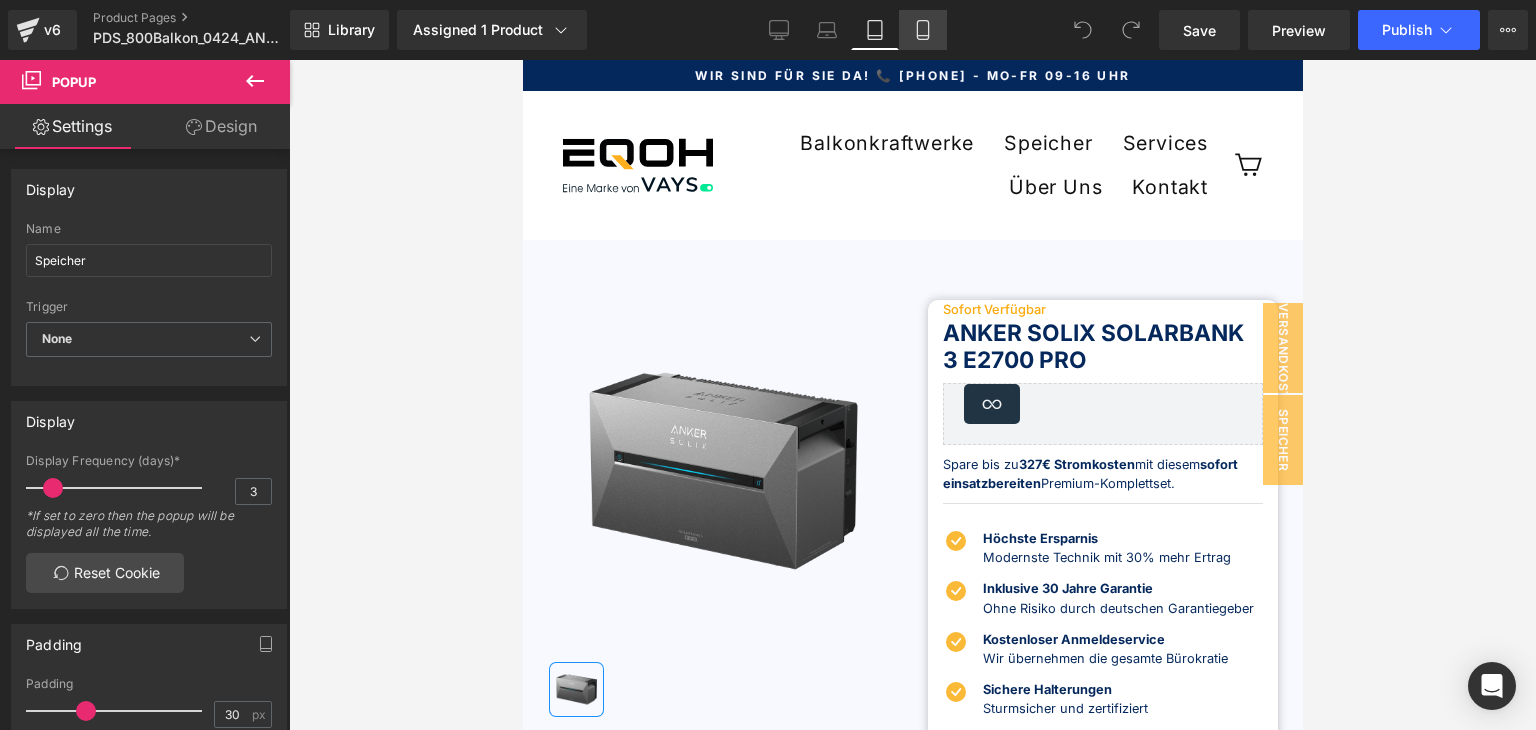 click 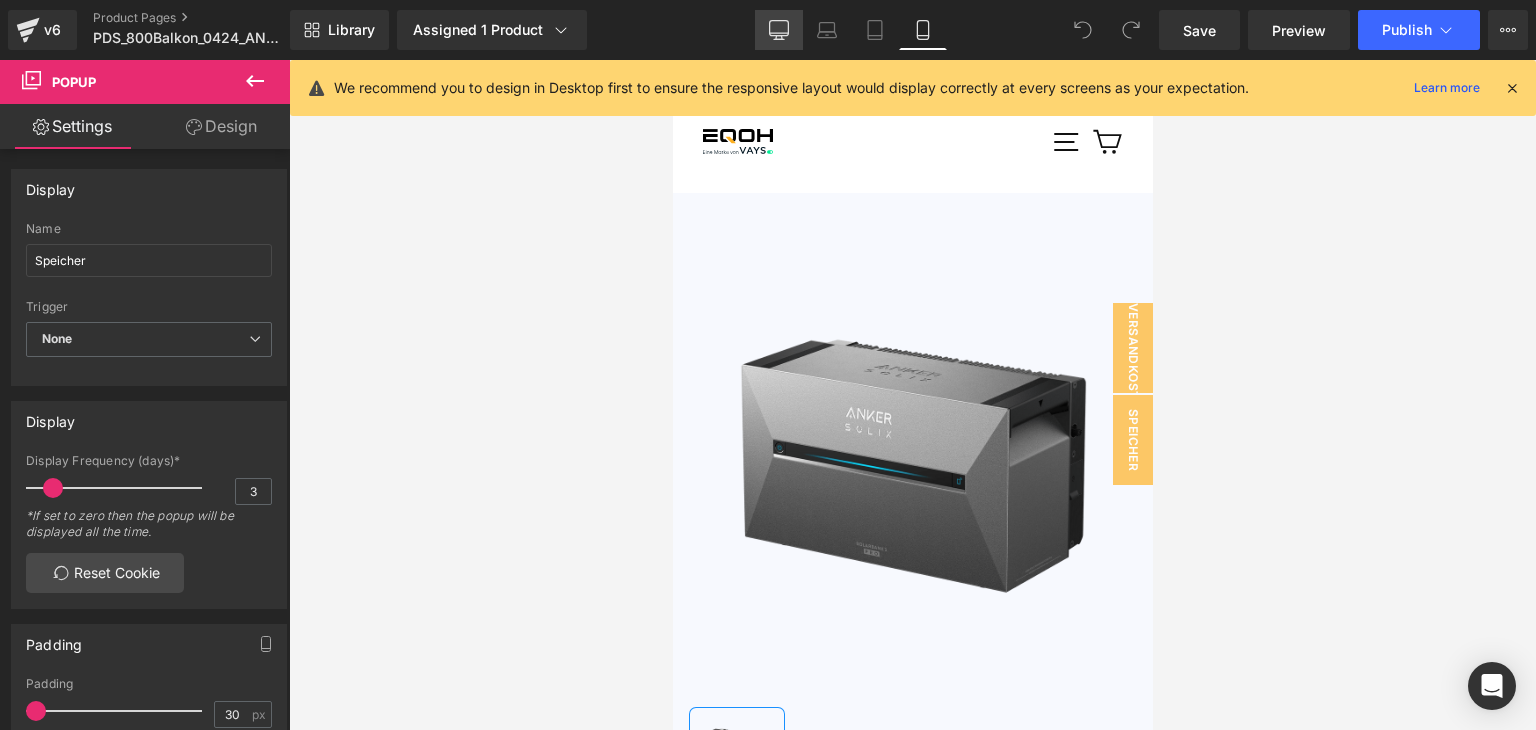 click 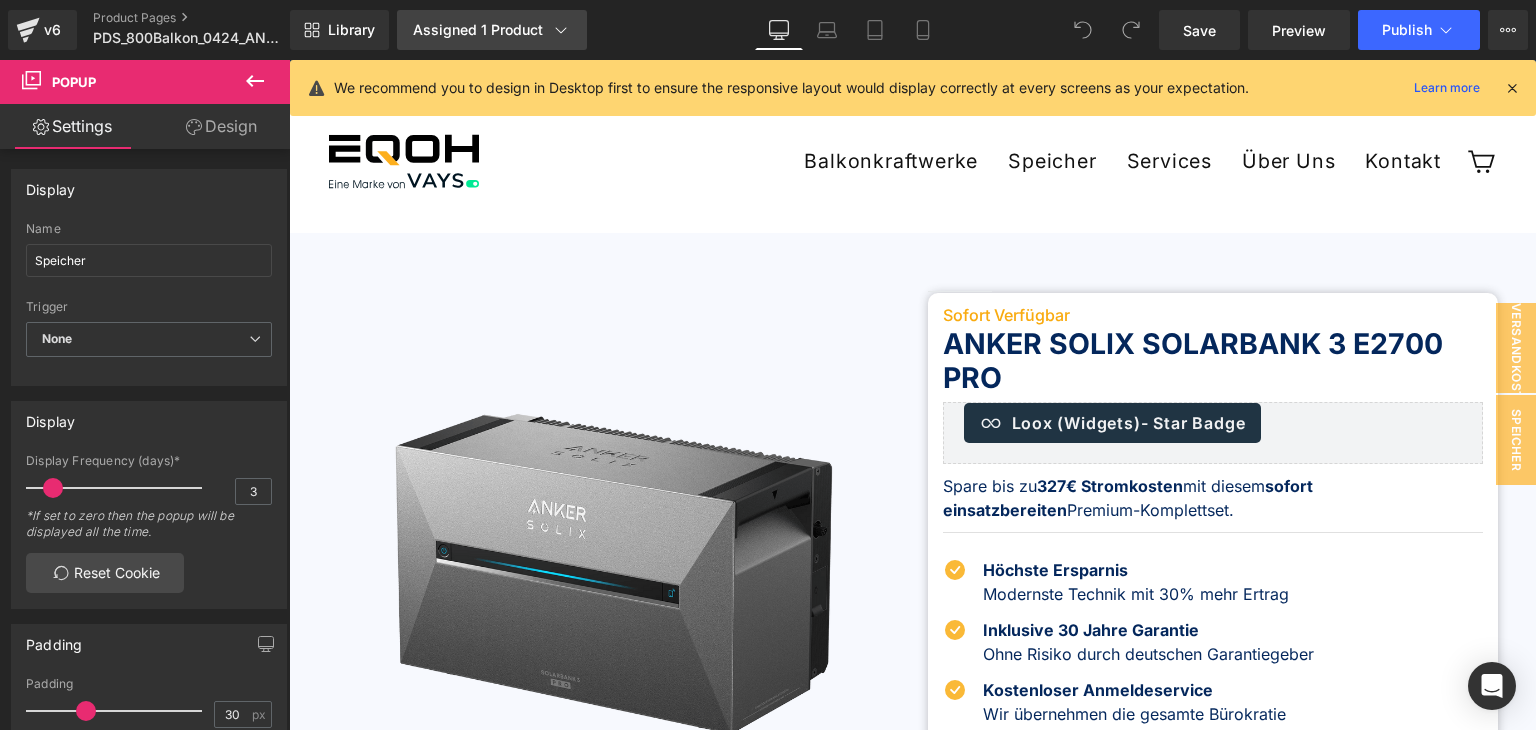 click 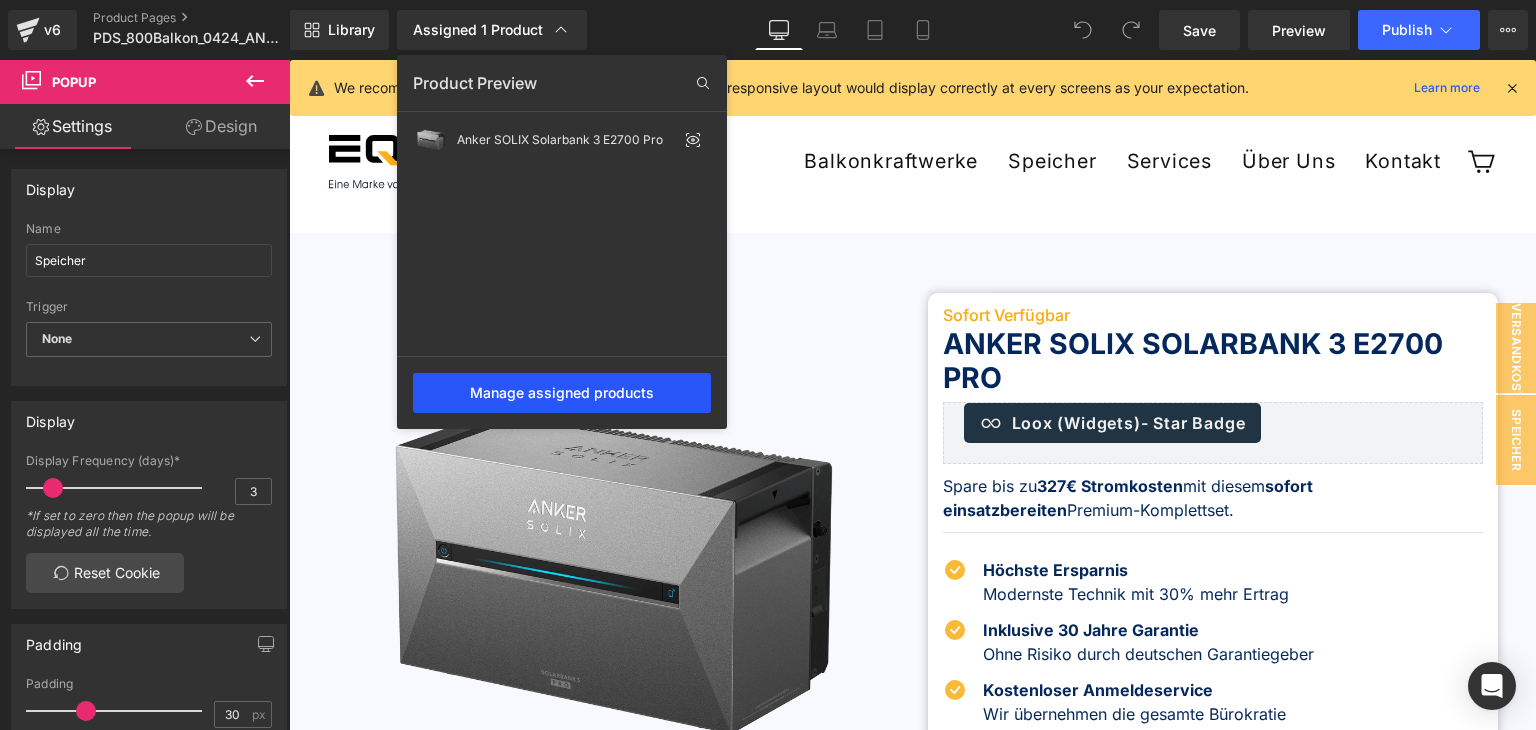click on "Manage assigned products" at bounding box center (562, 393) 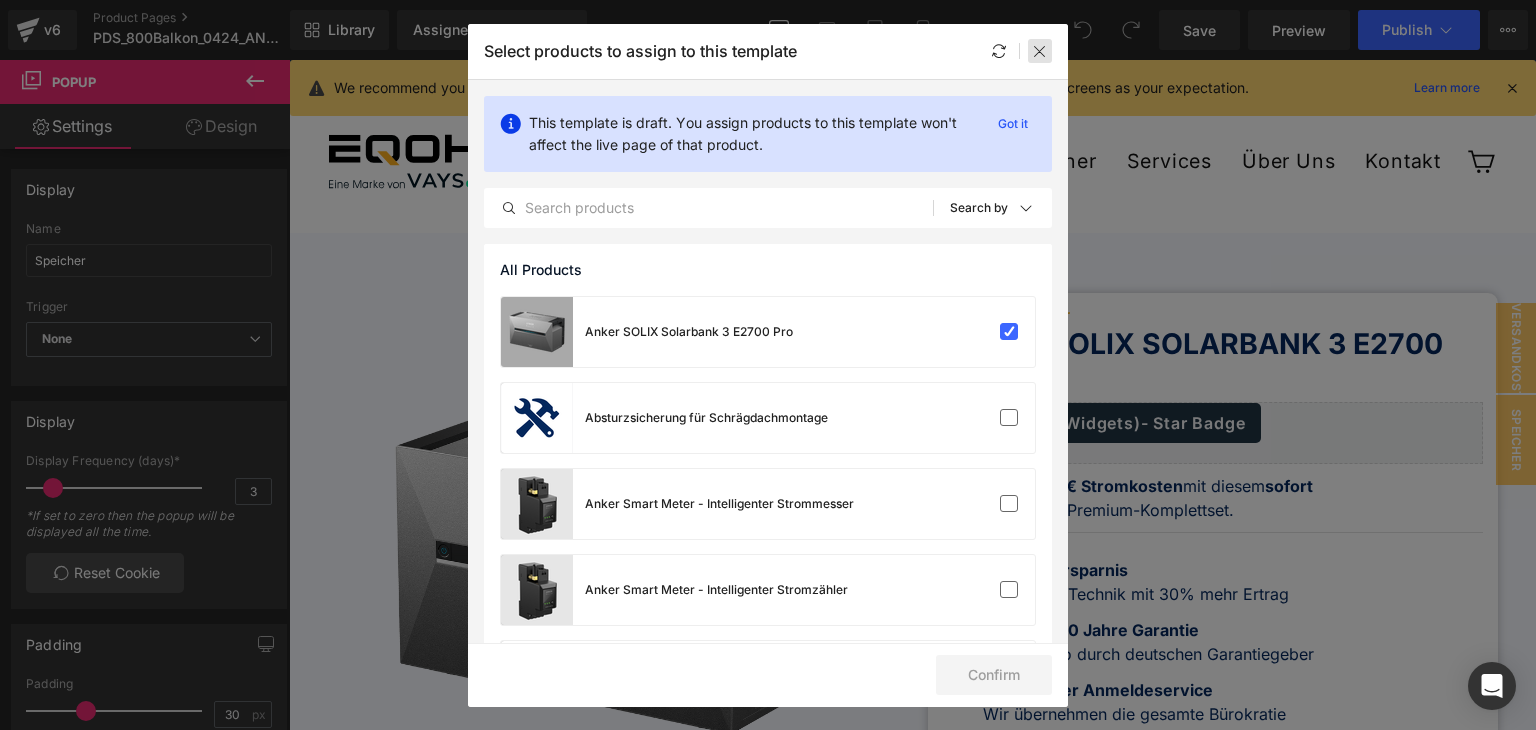 click at bounding box center (1040, 51) 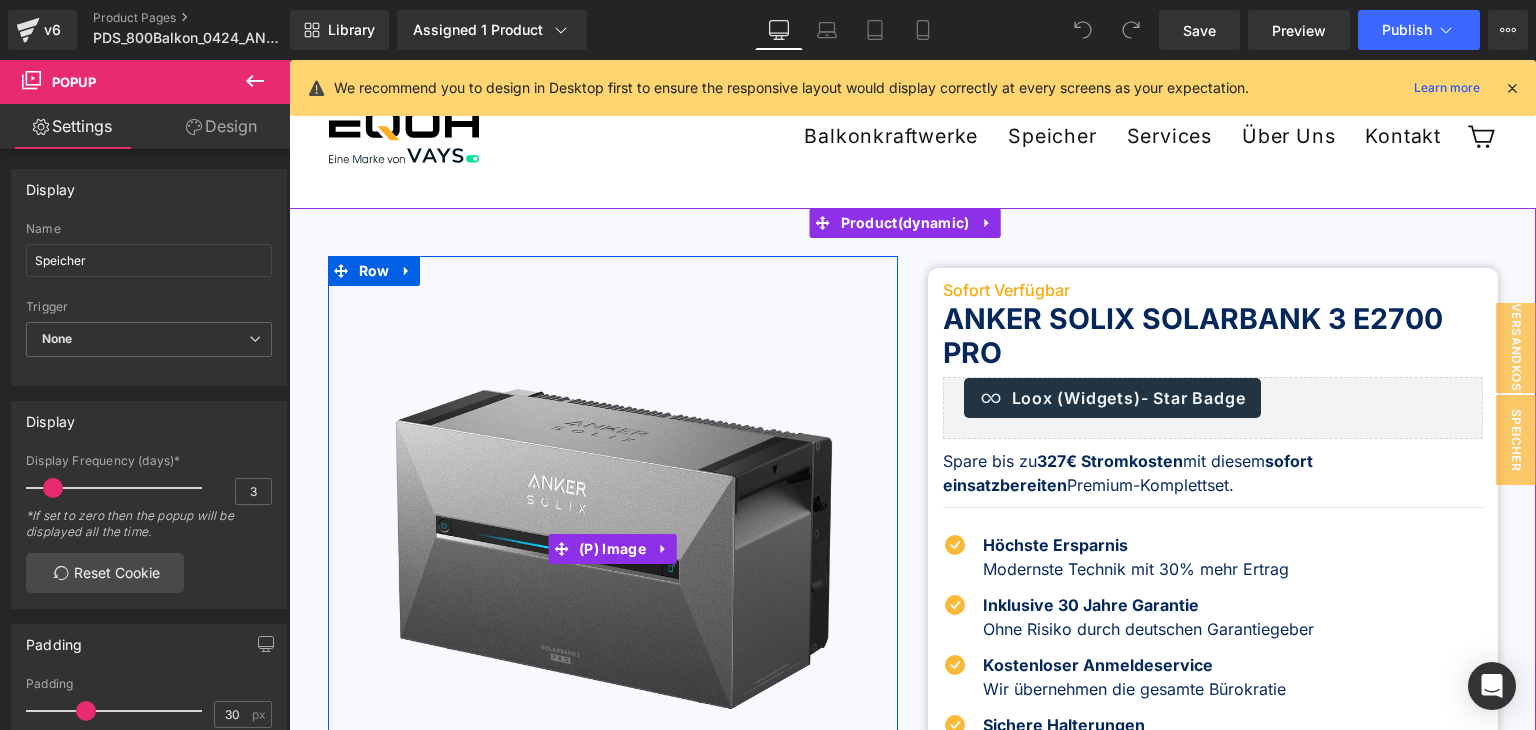 scroll, scrollTop: 0, scrollLeft: 0, axis: both 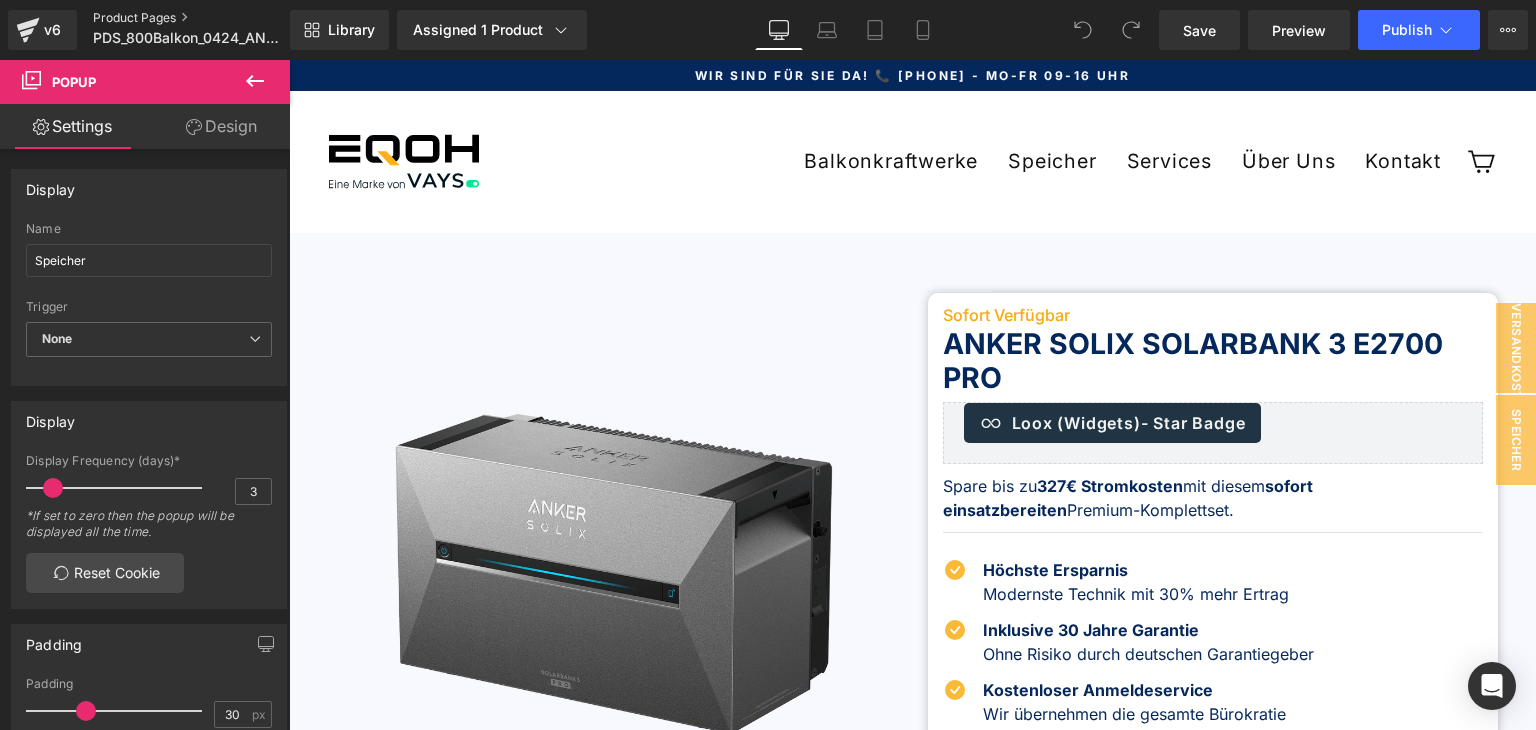click on "Product Pages" at bounding box center (208, 18) 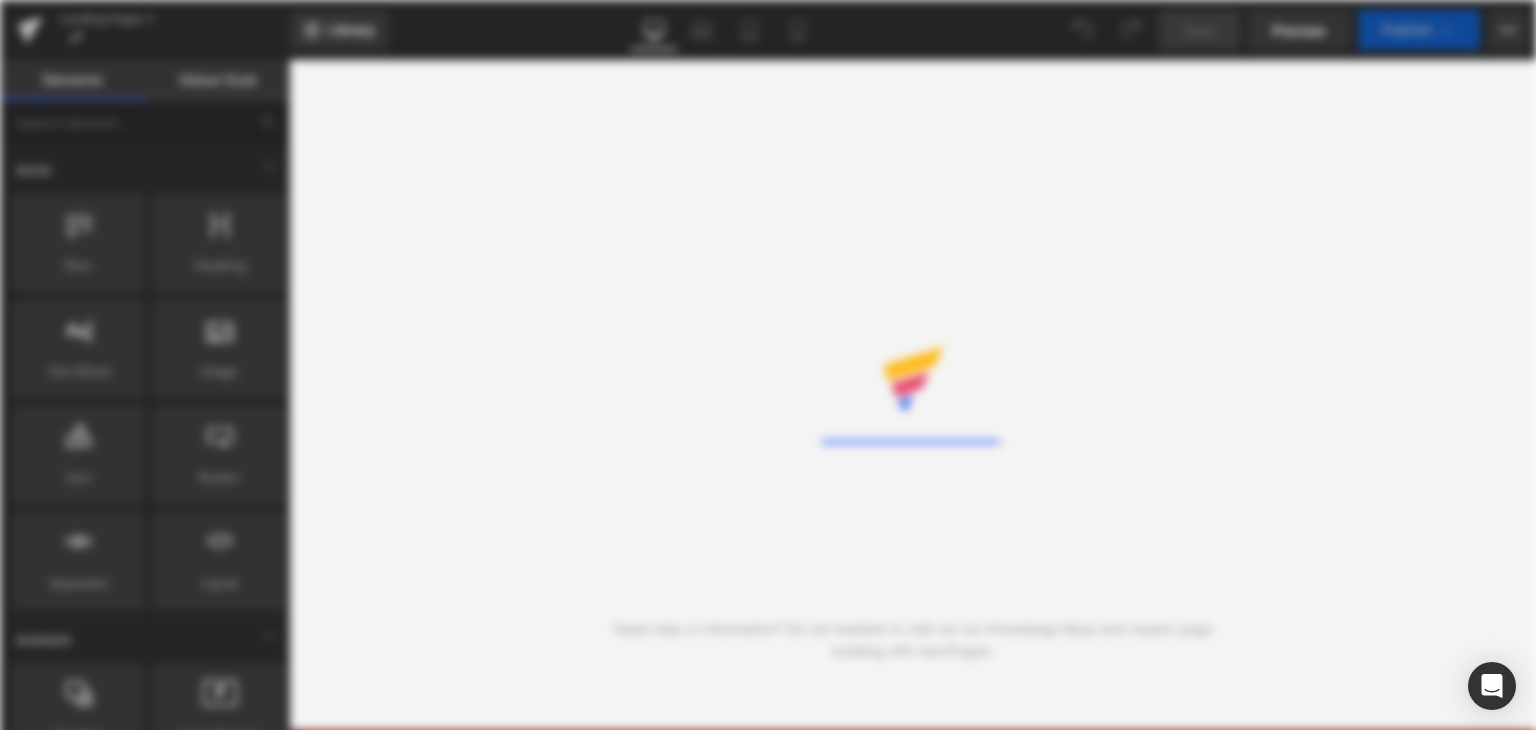 scroll, scrollTop: 0, scrollLeft: 0, axis: both 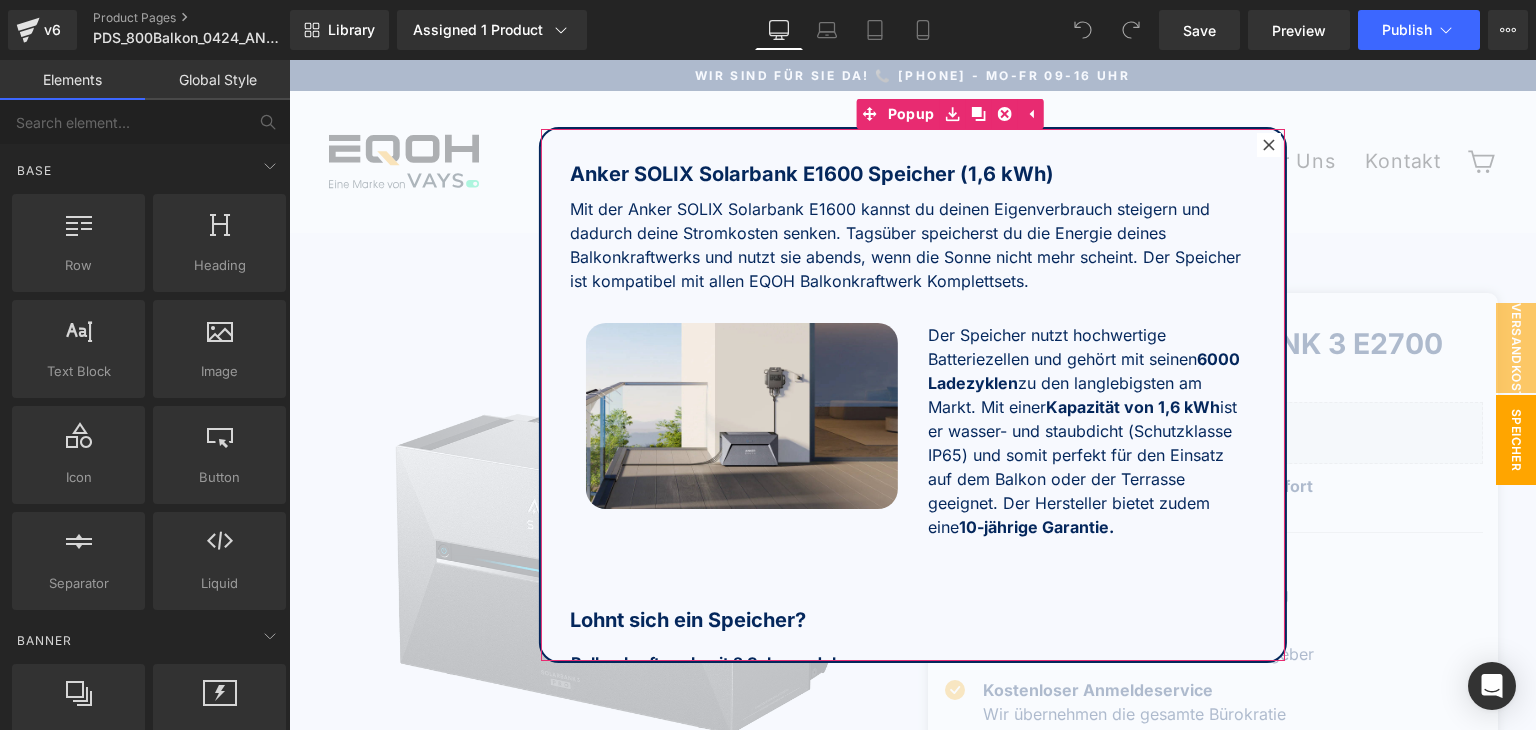 click 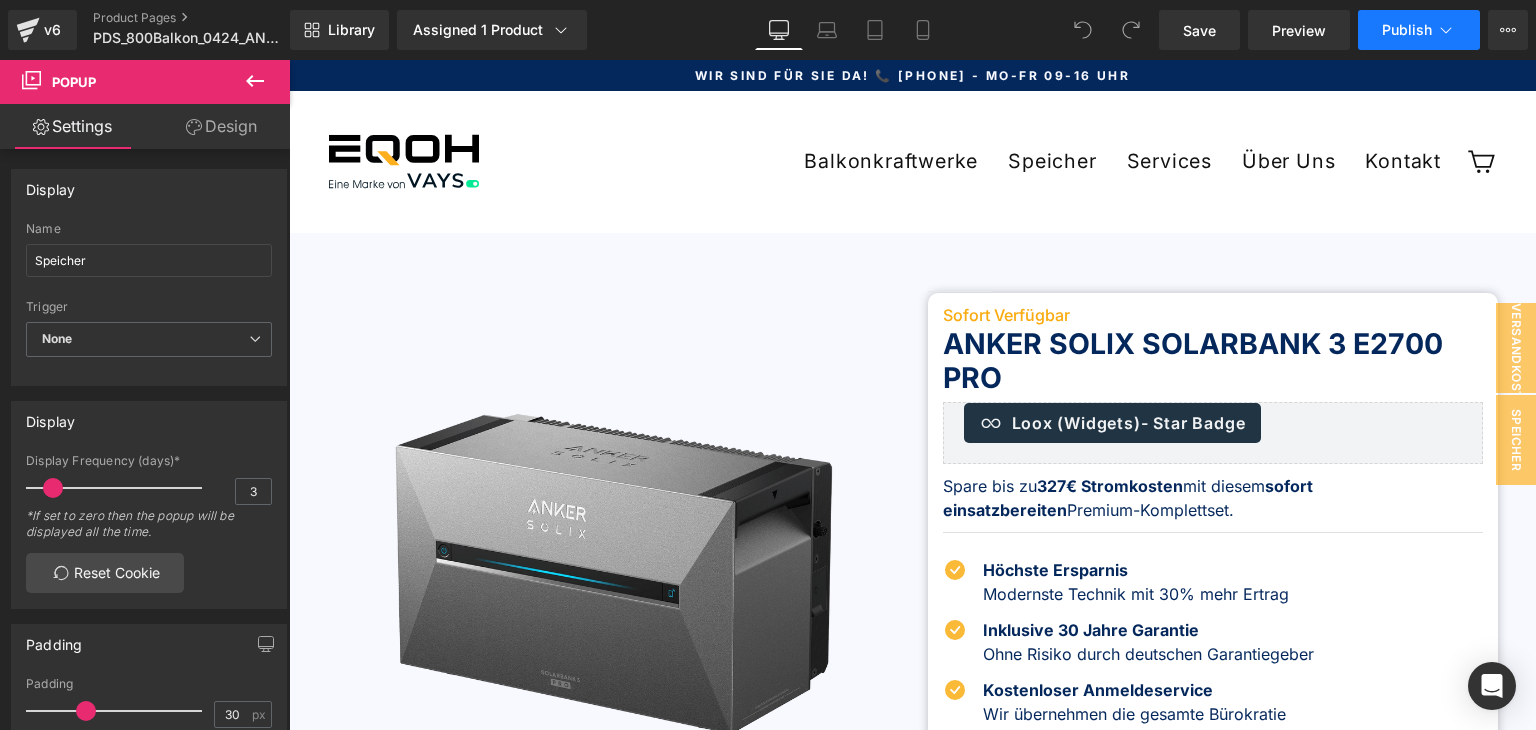 click on "Publish" at bounding box center (1407, 30) 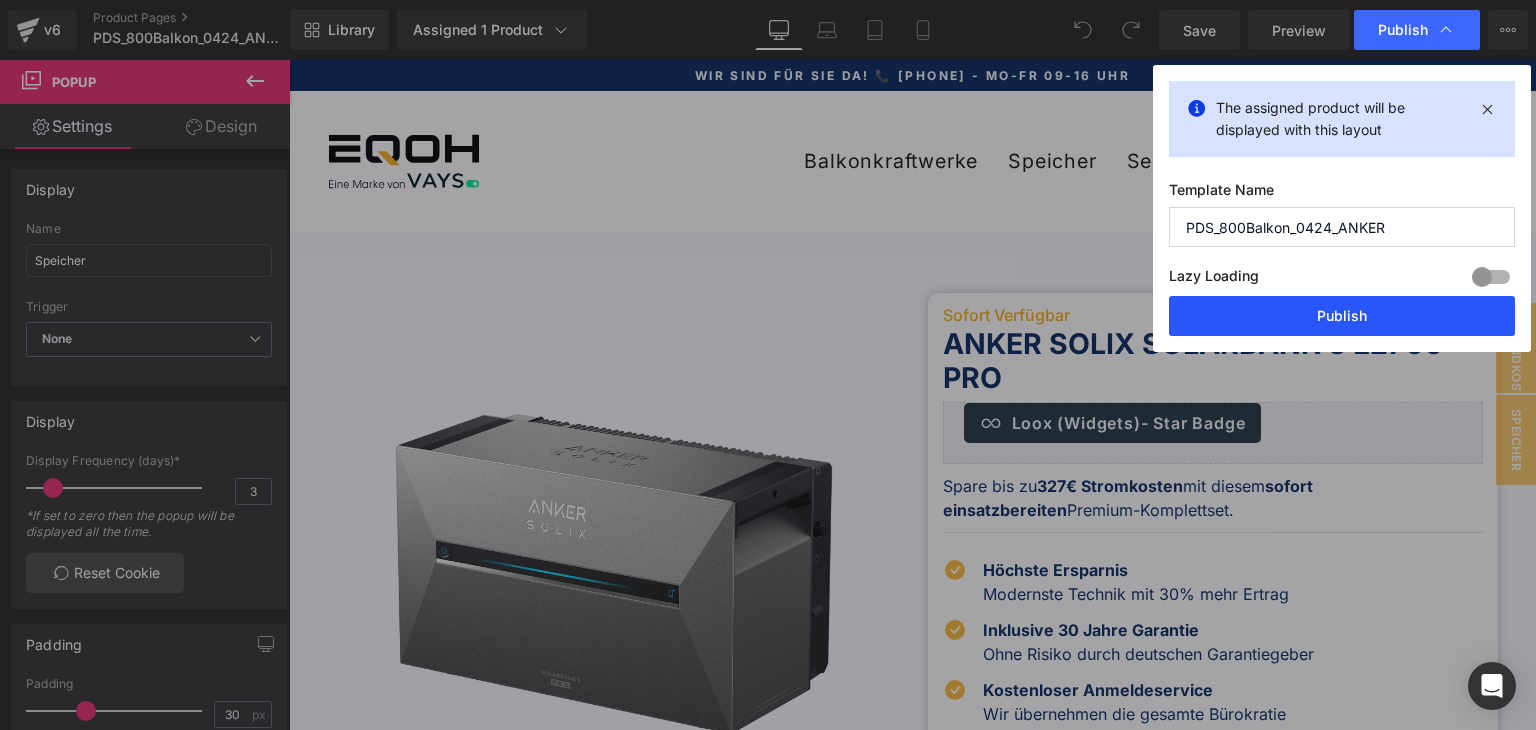 click on "Publish" at bounding box center [1342, 316] 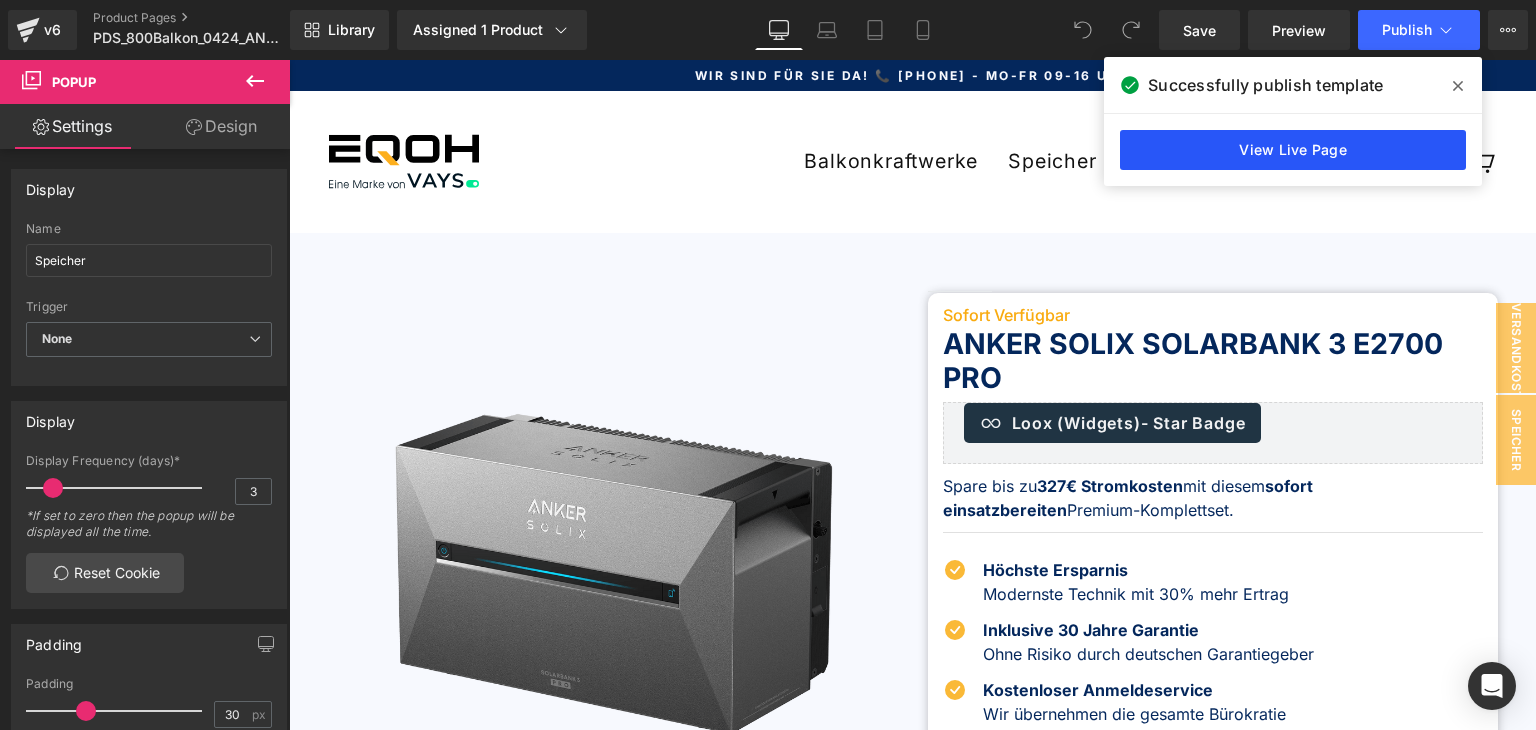 click on "View Live Page" at bounding box center (1293, 150) 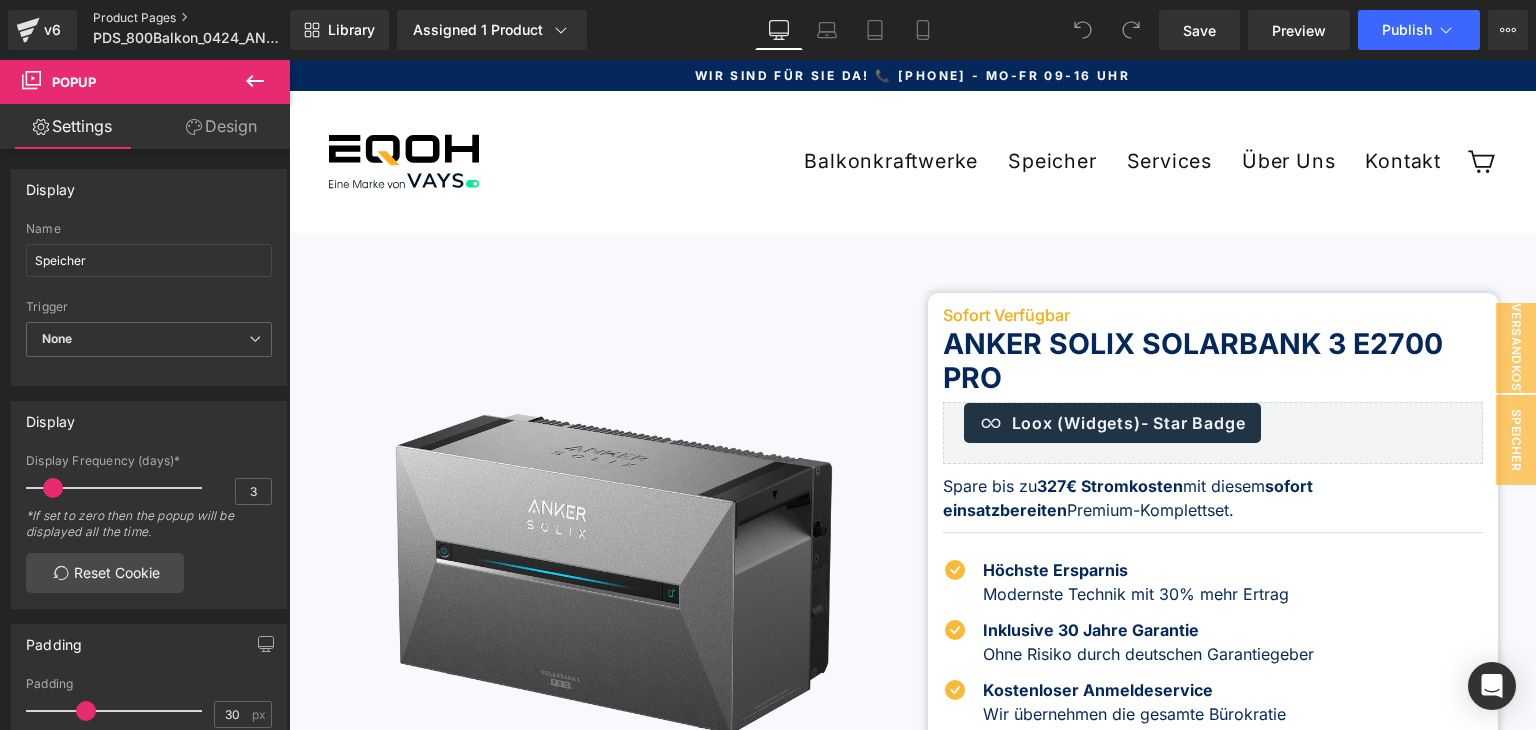 click on "Product Pages" at bounding box center [208, 18] 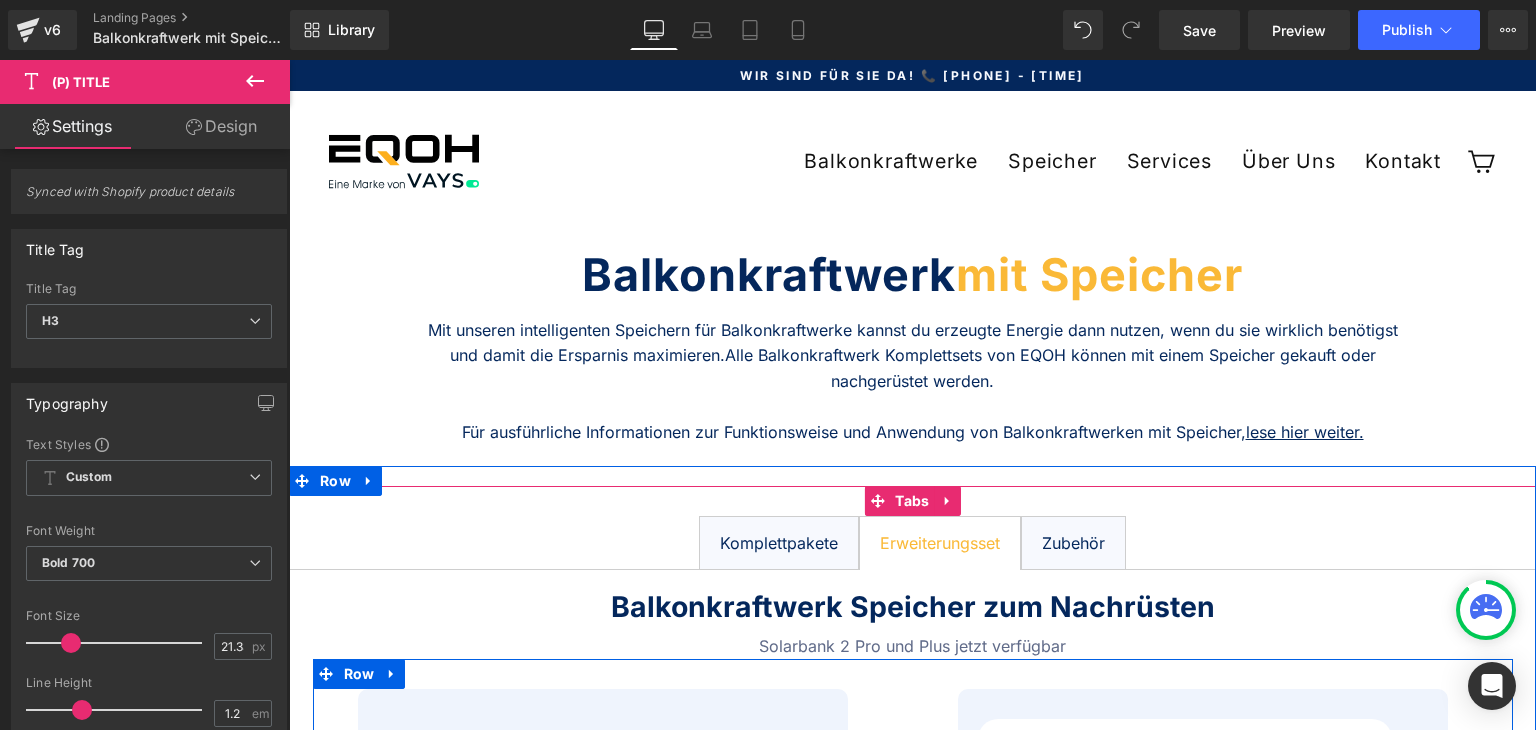 scroll, scrollTop: 884, scrollLeft: 0, axis: vertical 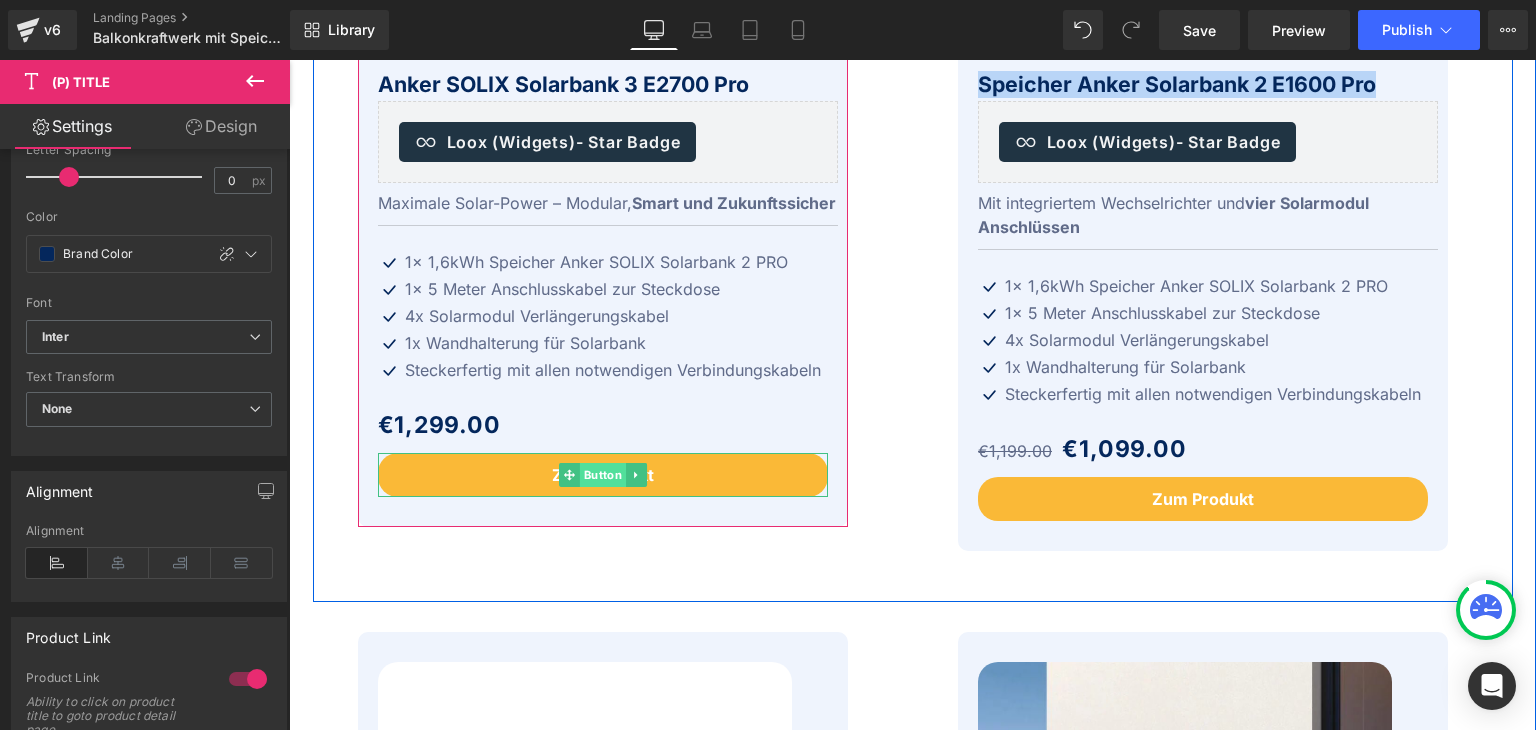 click on "Button" at bounding box center (602, 475) 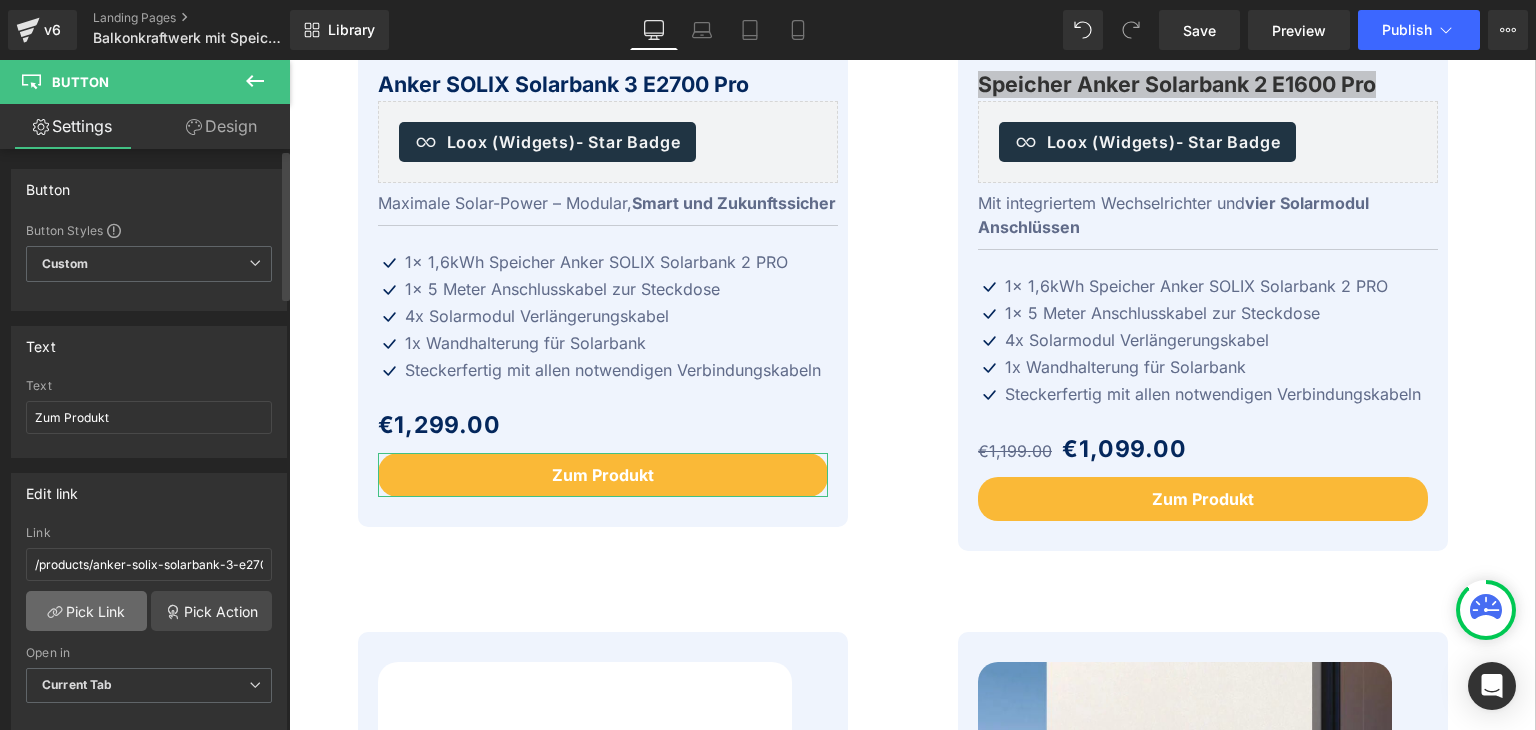click on "Pick Link" at bounding box center [86, 611] 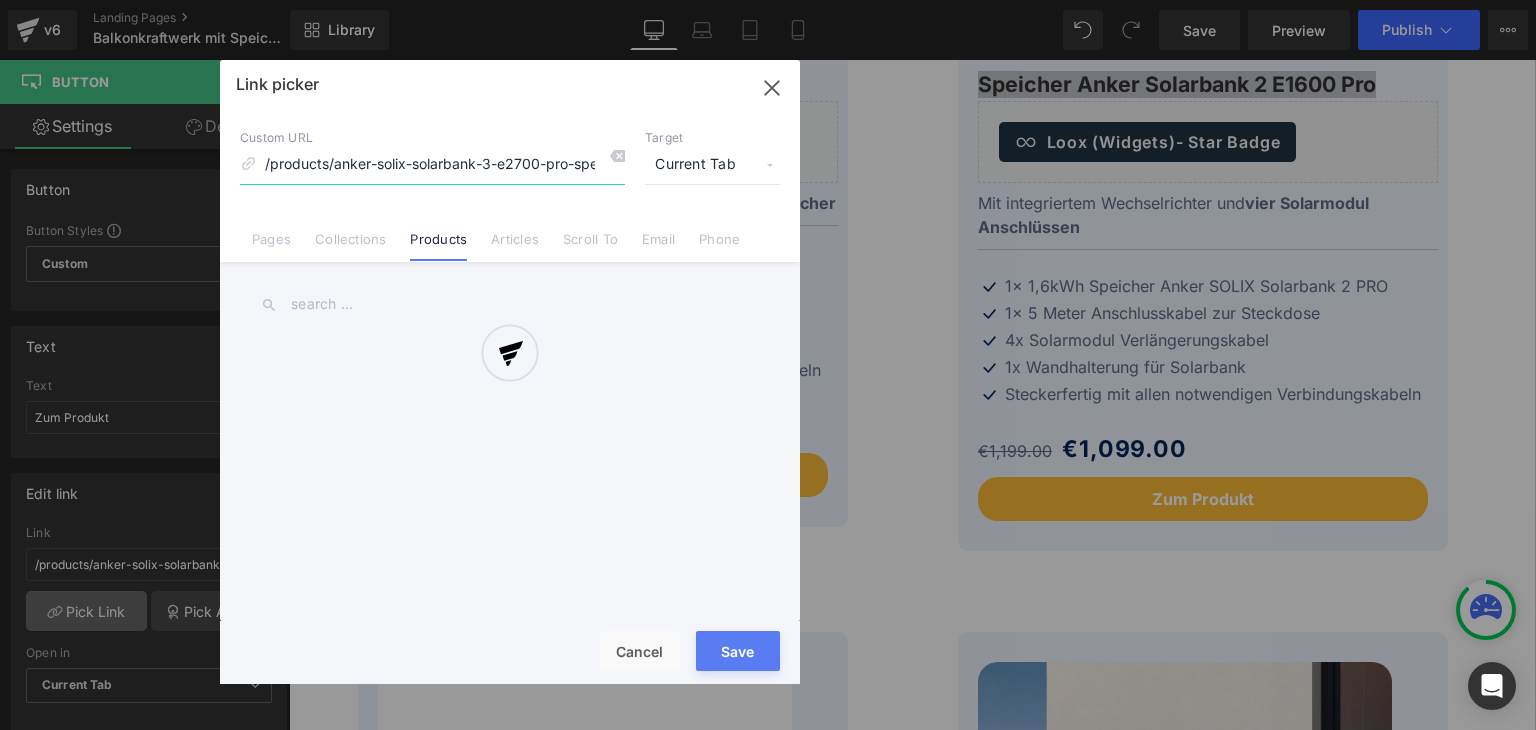 scroll, scrollTop: 0, scrollLeft: 166, axis: horizontal 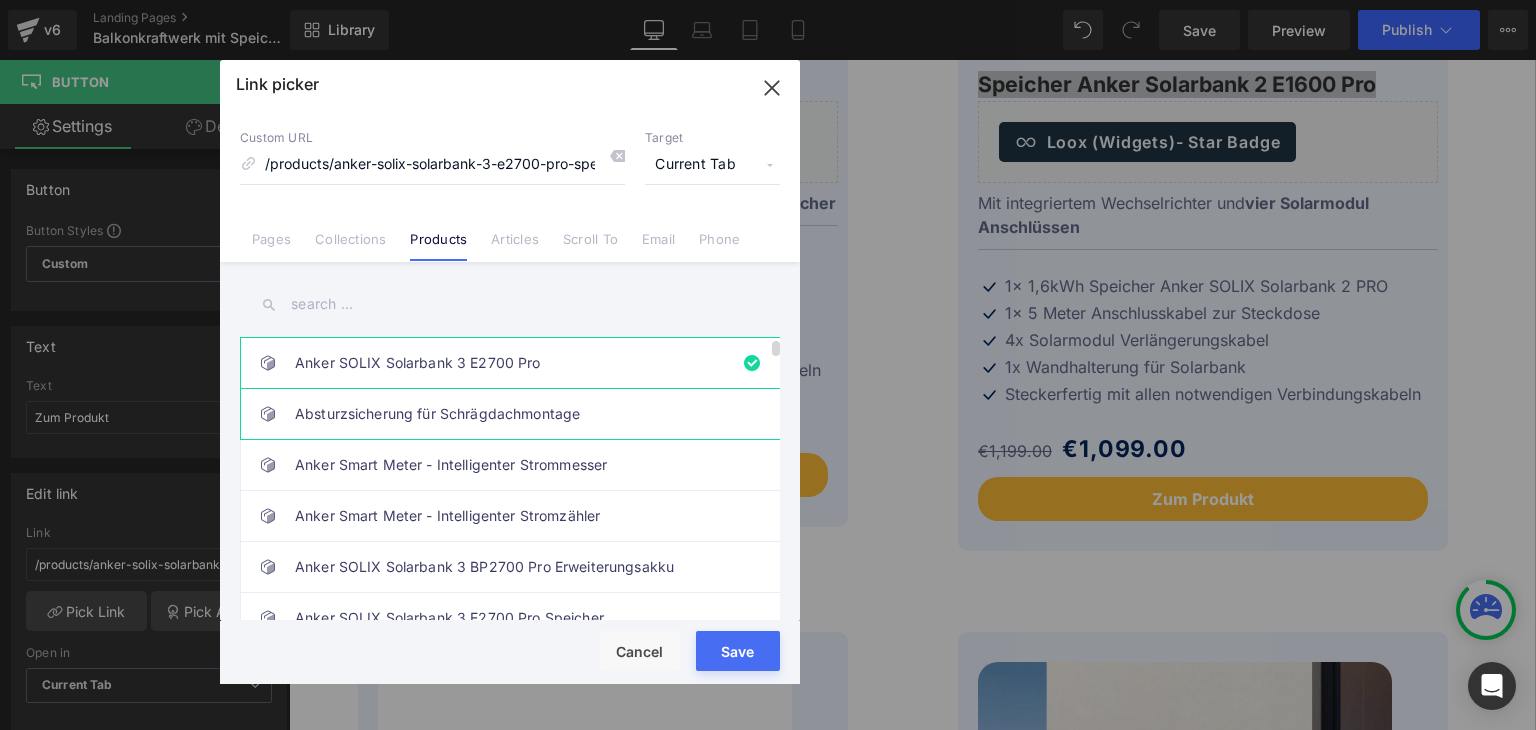 click on "Absturzsicherung für Schrägdachmontage" at bounding box center (515, 414) 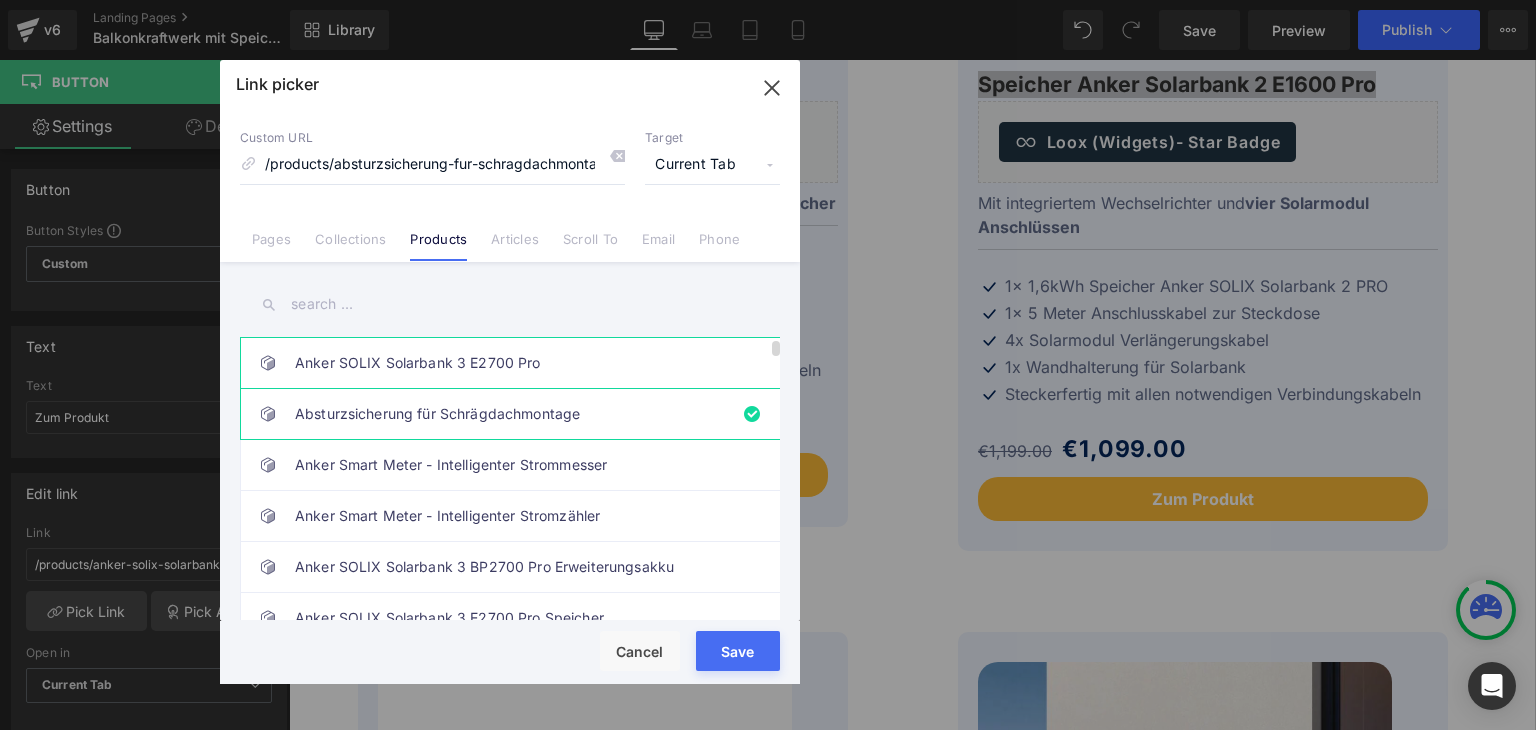 click on "Anker SOLIX Solarbank 3 E2700 Pro" at bounding box center [515, 363] 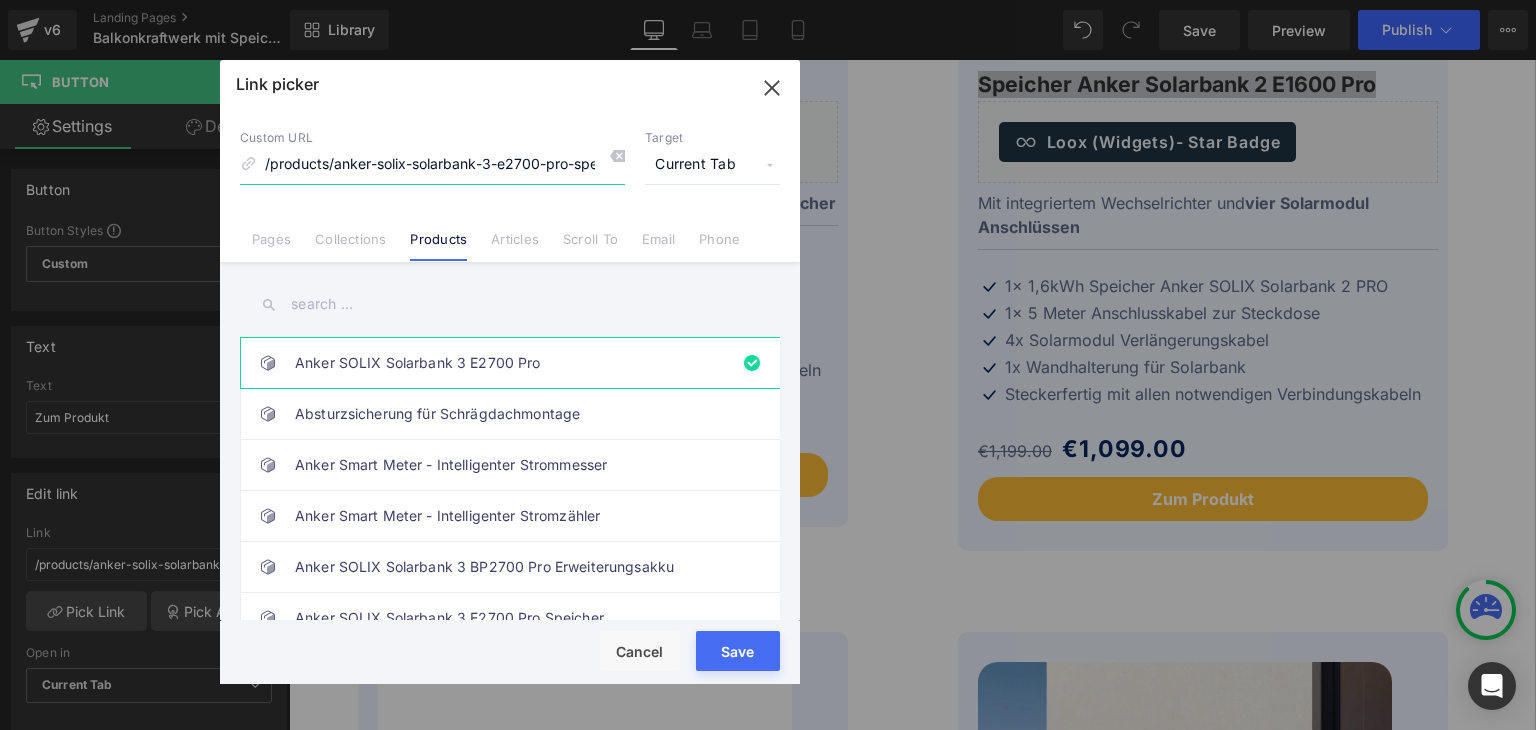 click on "/products/anker-solix-solarbank-3-e2700-pro-speicher-fur-balkonkraftwerke" at bounding box center [432, 165] 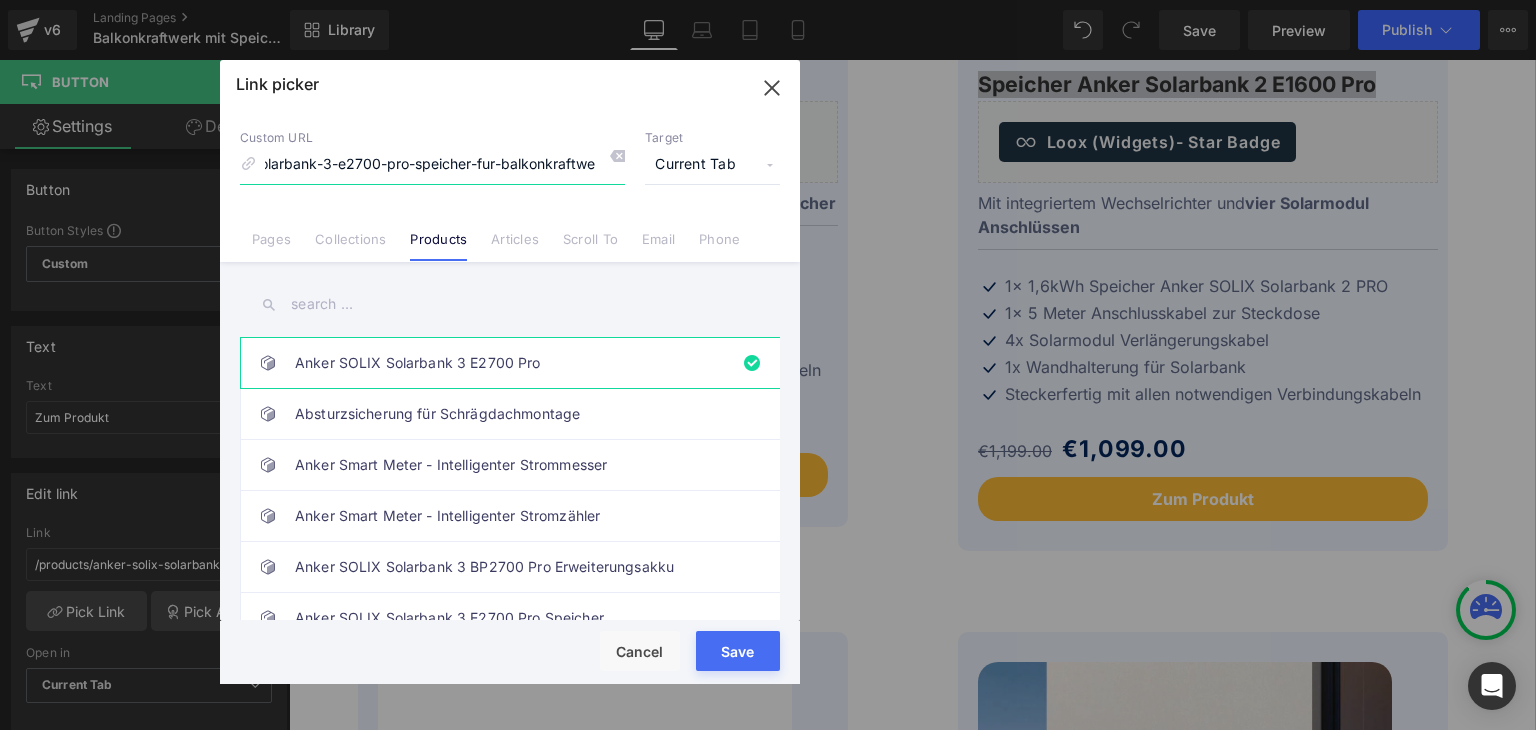 scroll, scrollTop: 0, scrollLeft: 166, axis: horizontal 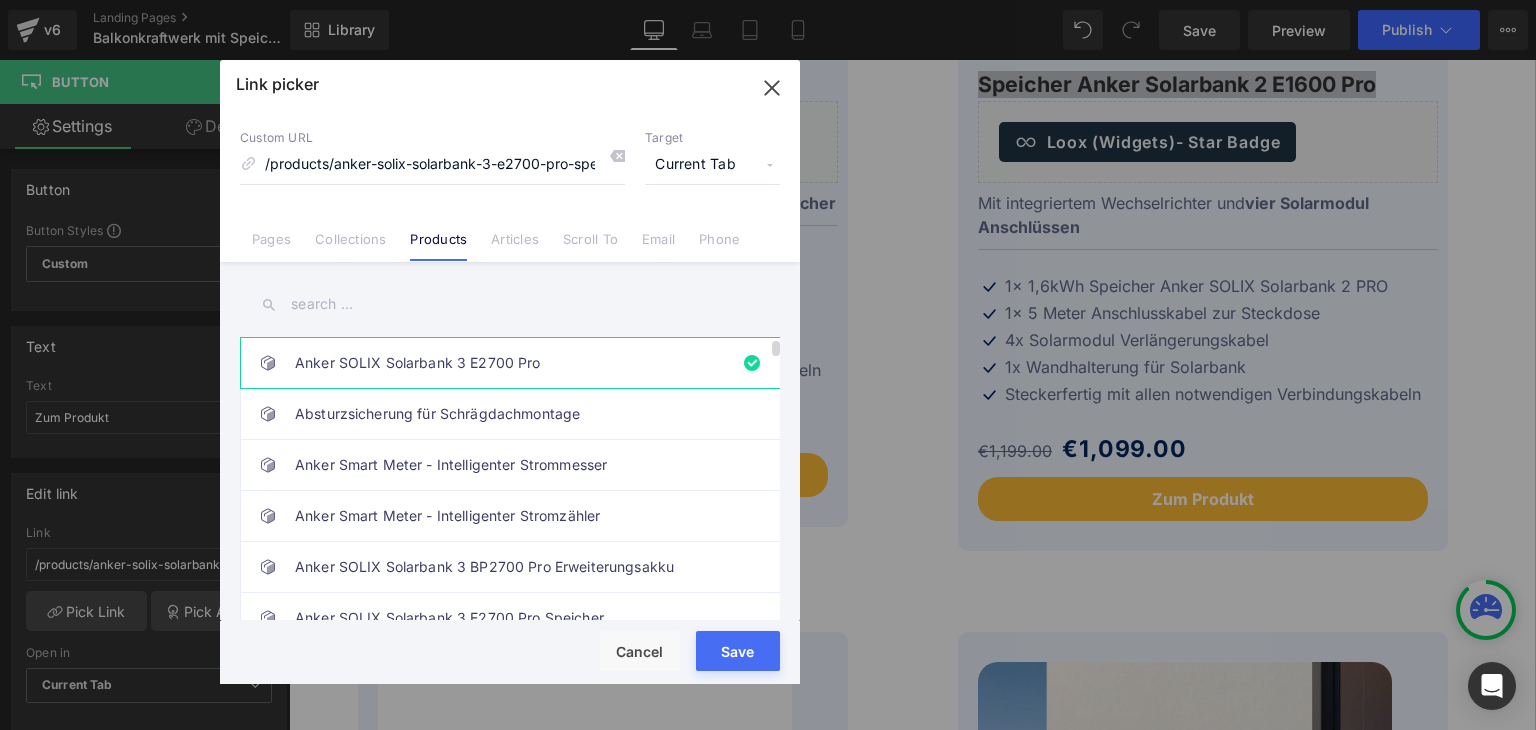 click on "Anker SOLIX Solarbank 3 E2700 Pro" at bounding box center (515, 363) 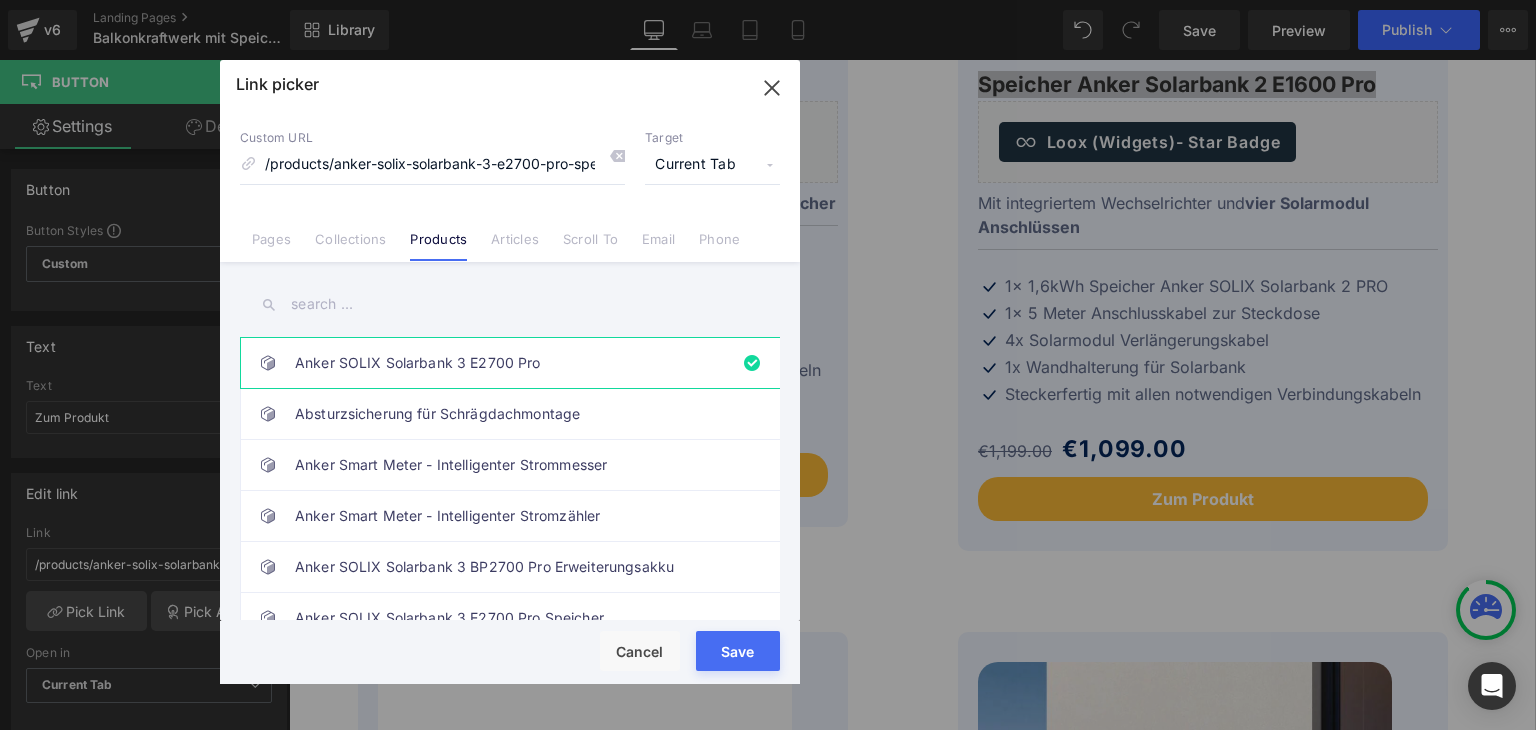 click on "Loading Product" at bounding box center (768, 651) 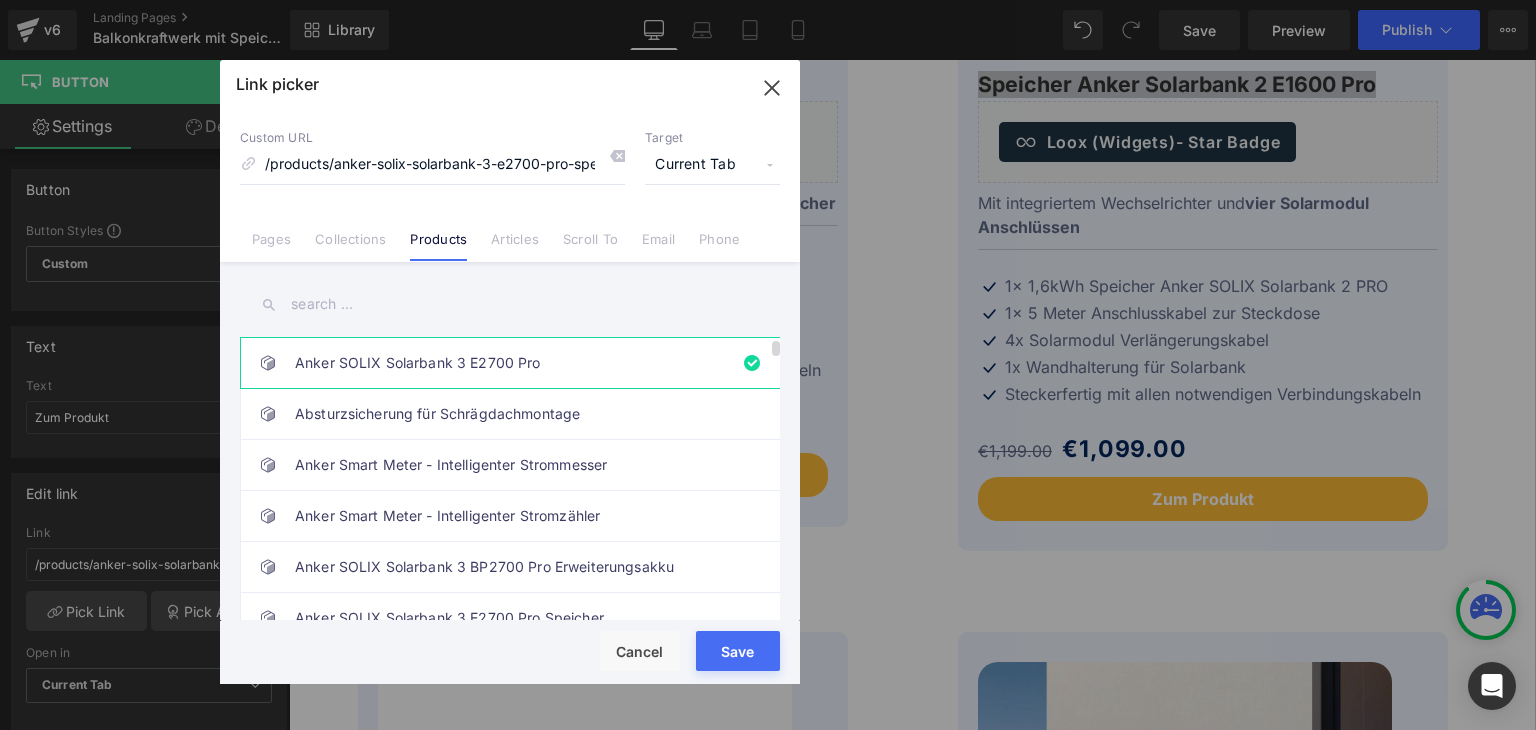 click on "Anker SOLIX Solarbank 3 E2700 Pro" at bounding box center (515, 363) 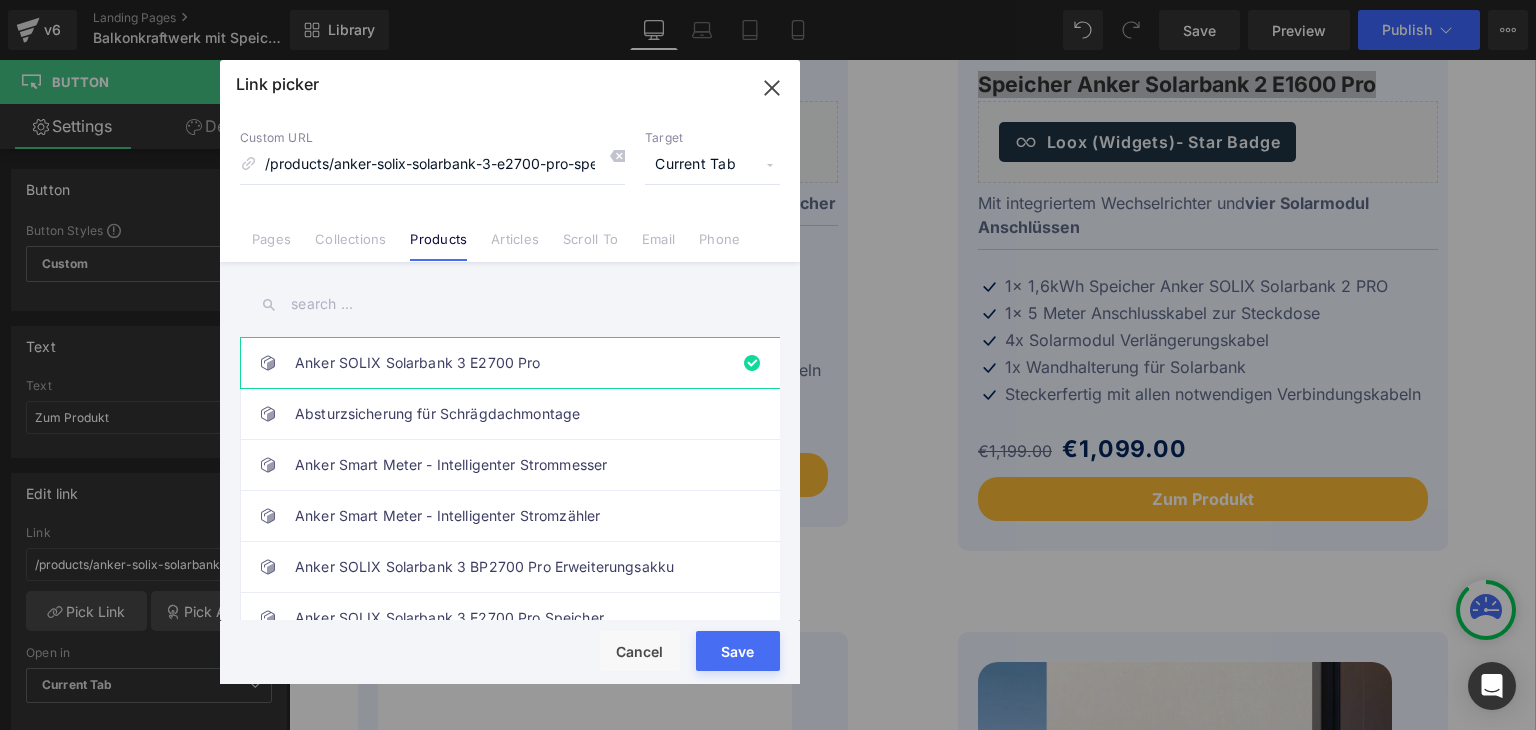 click on "Loading Product" at bounding box center [768, 651] 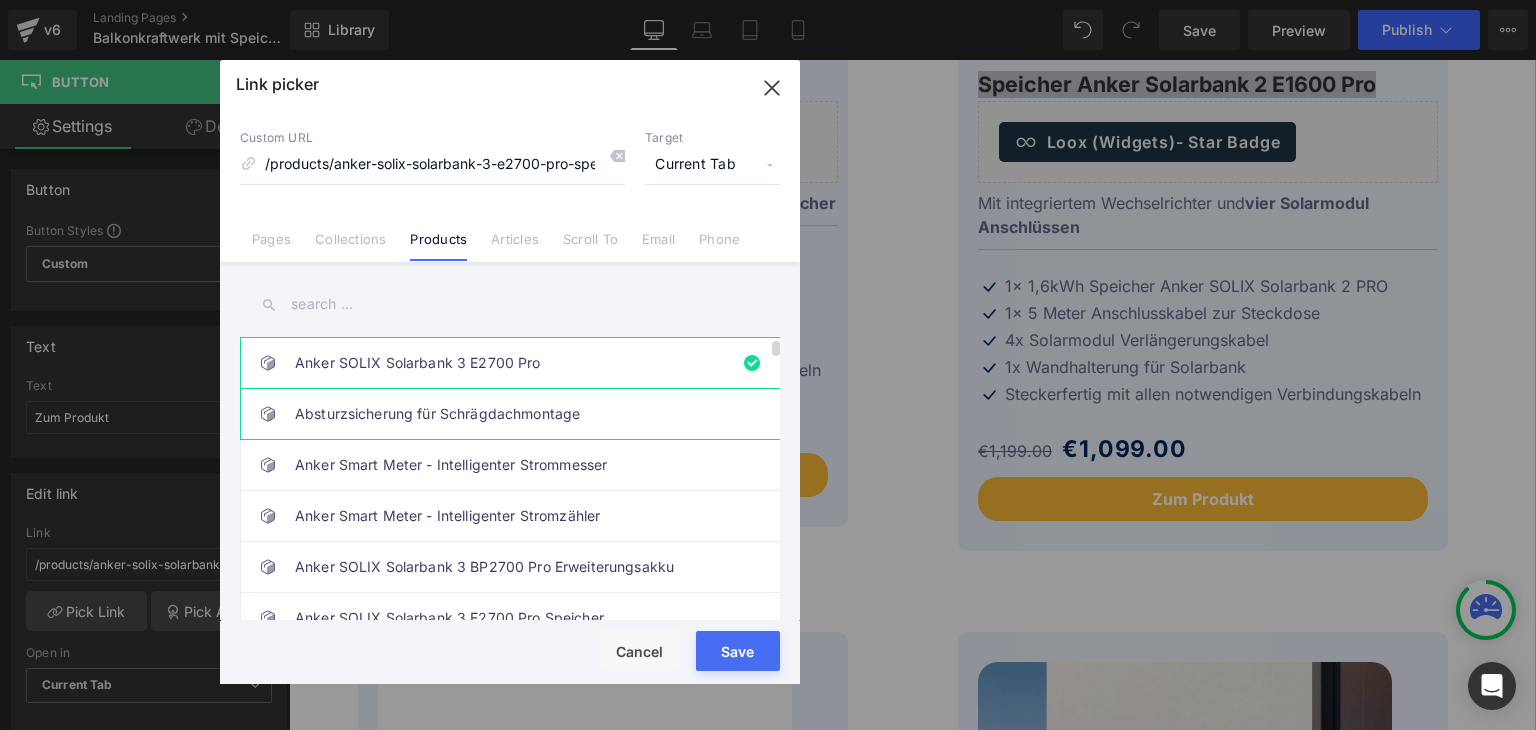 click on "Absturzsicherung für Schrägdachmontage" at bounding box center [515, 414] 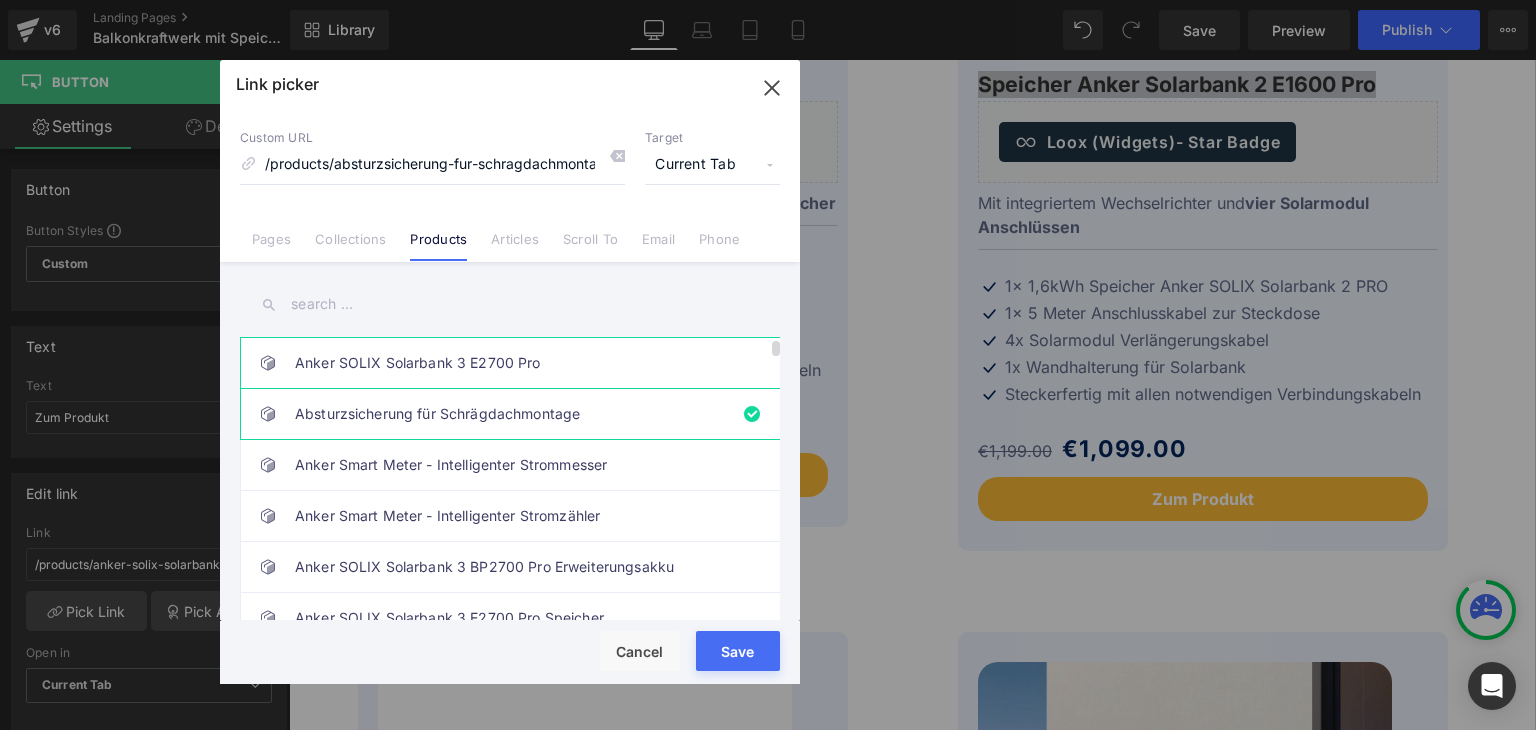 click on "Anker SOLIX Solarbank 3 E2700 Pro" at bounding box center [515, 363] 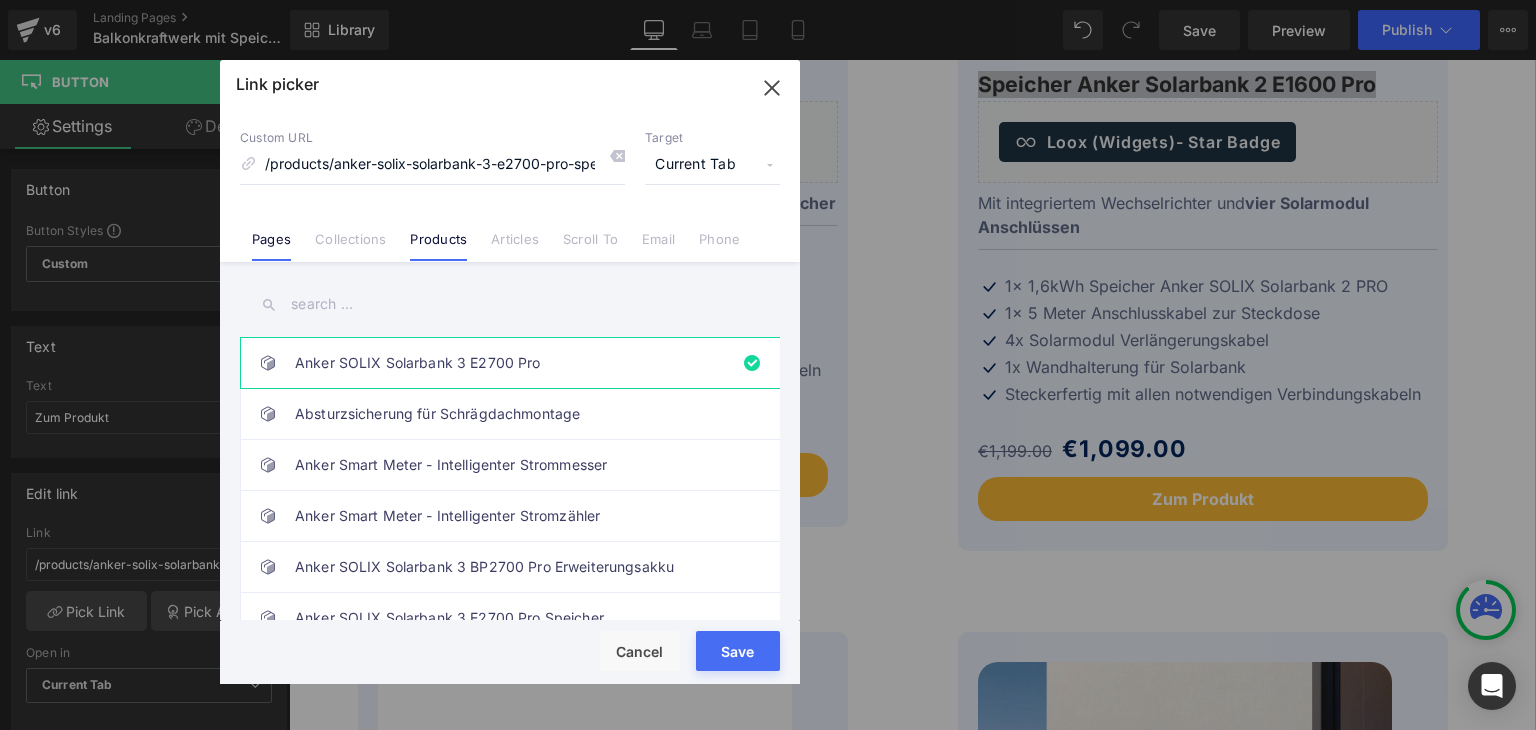 click on "Pages" at bounding box center (271, 246) 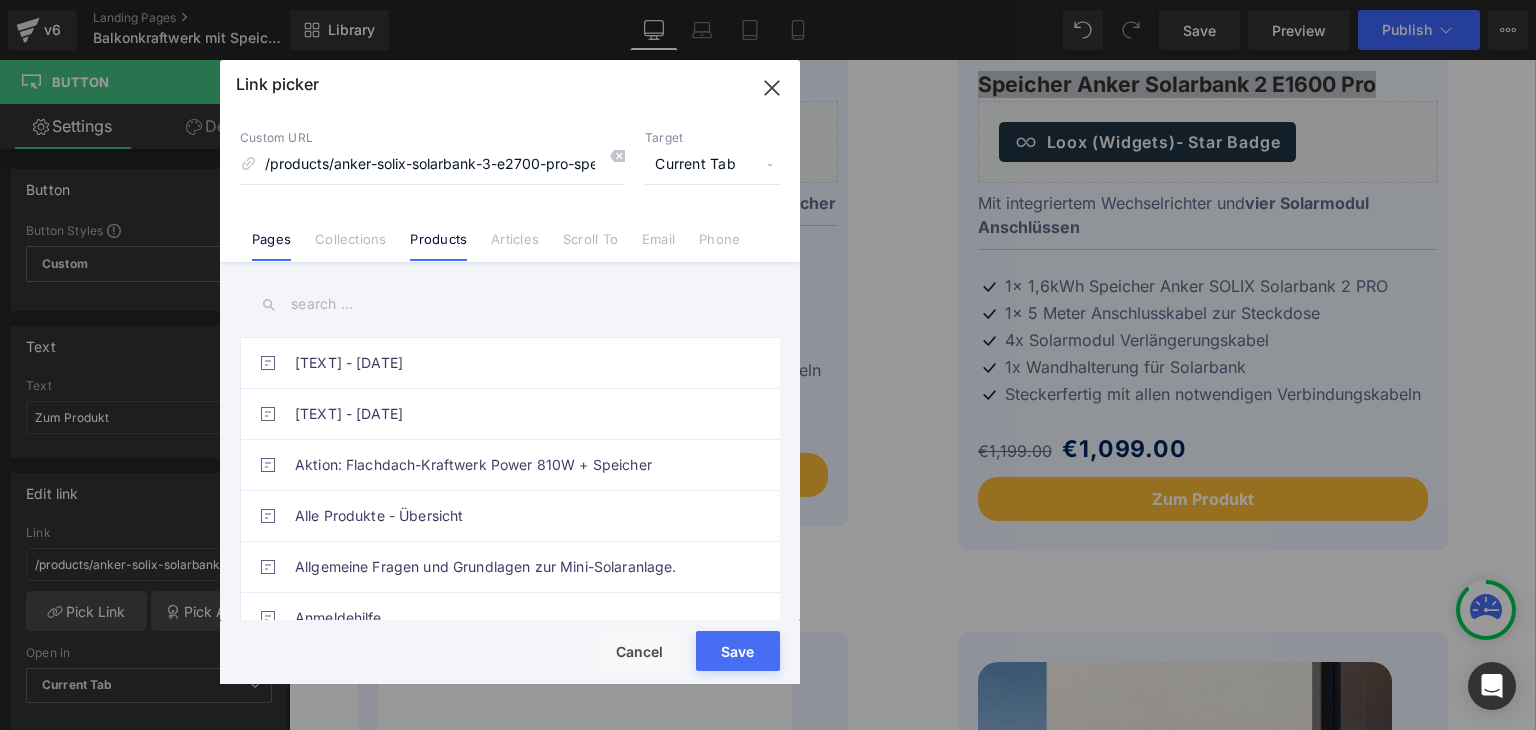 click on "Products" at bounding box center (438, 246) 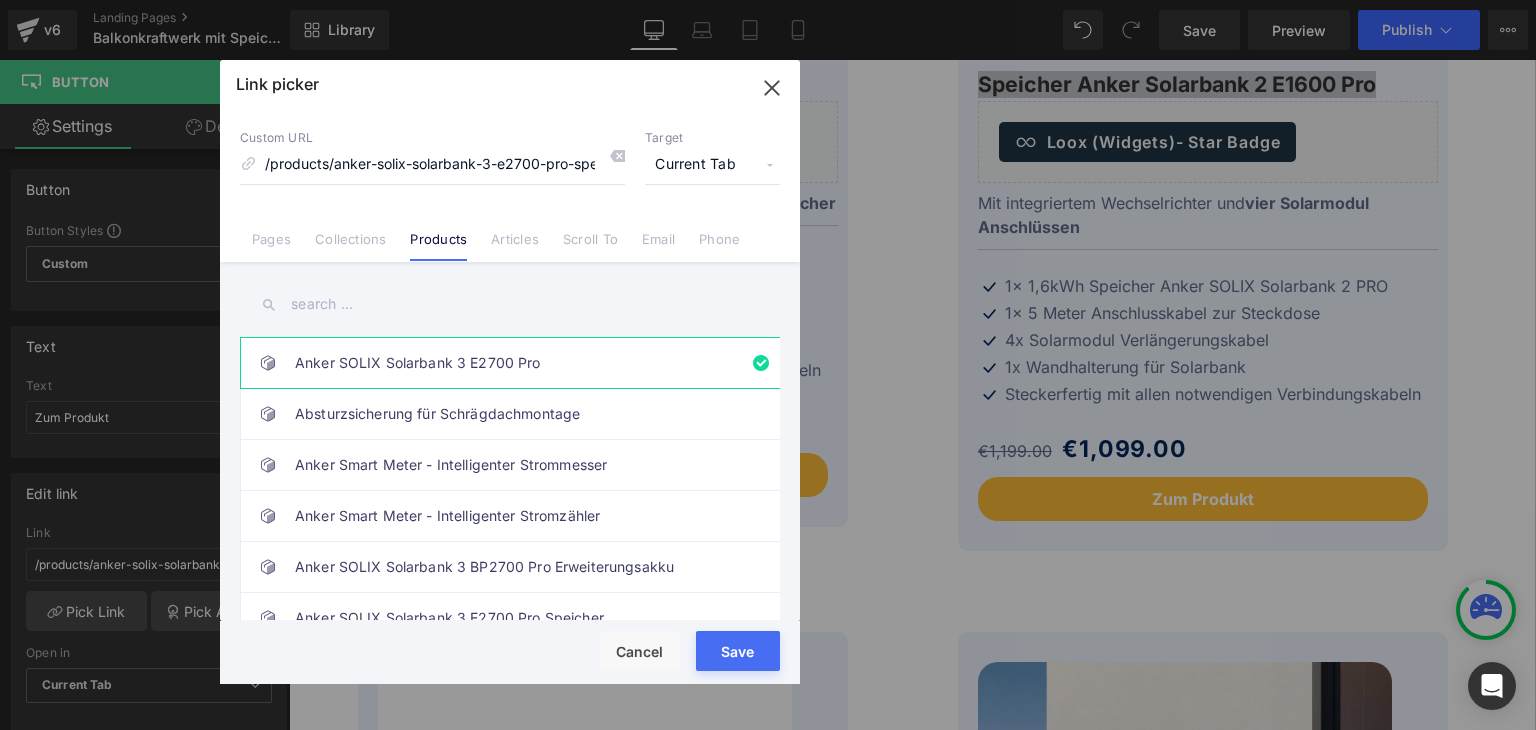 click on "Anker SOLIX Solarbank 3 E2700 Pro" at bounding box center (515, 363) 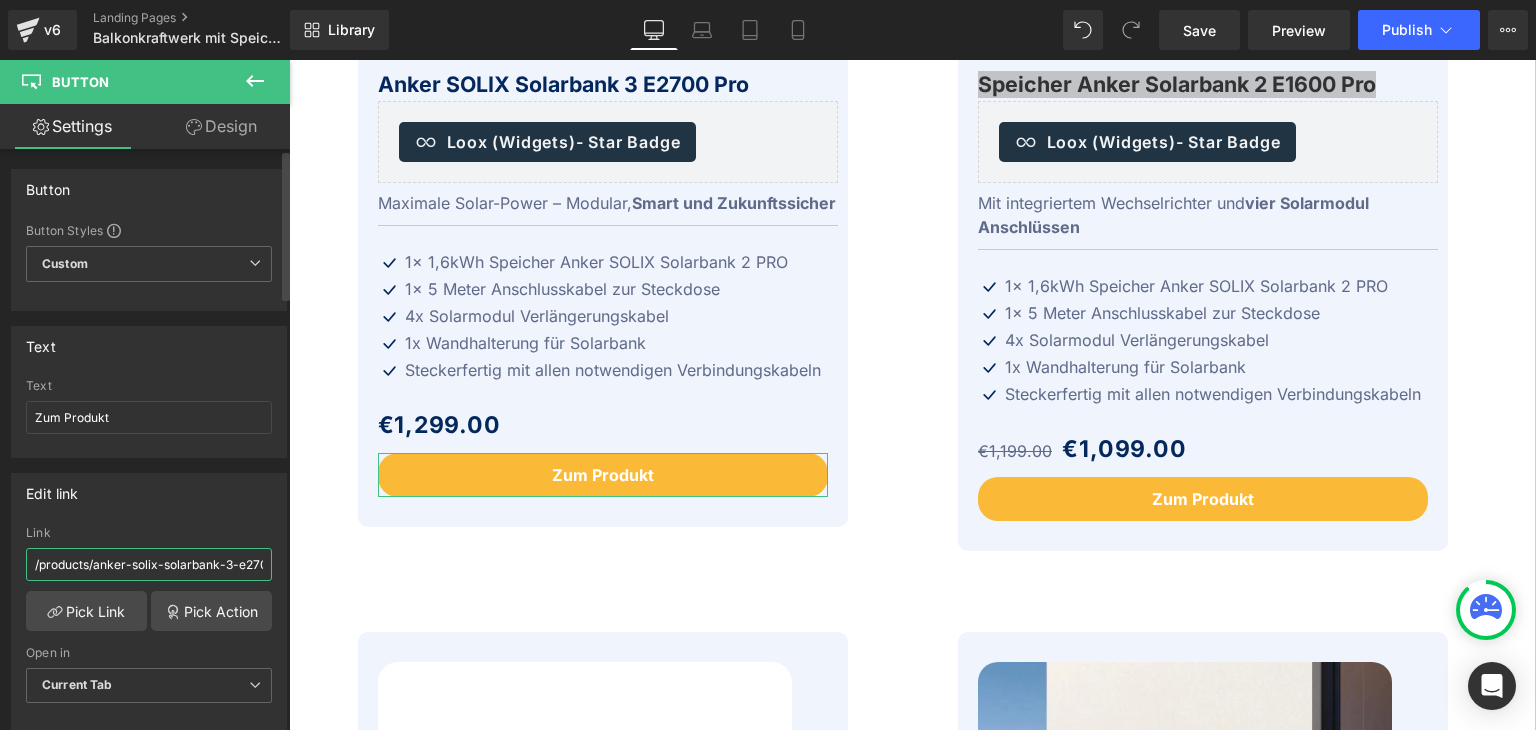 click on "/products/anker-solix-solarbank-3-e2700-pro-speicher-fur-balkonkraftwerke" at bounding box center (149, 564) 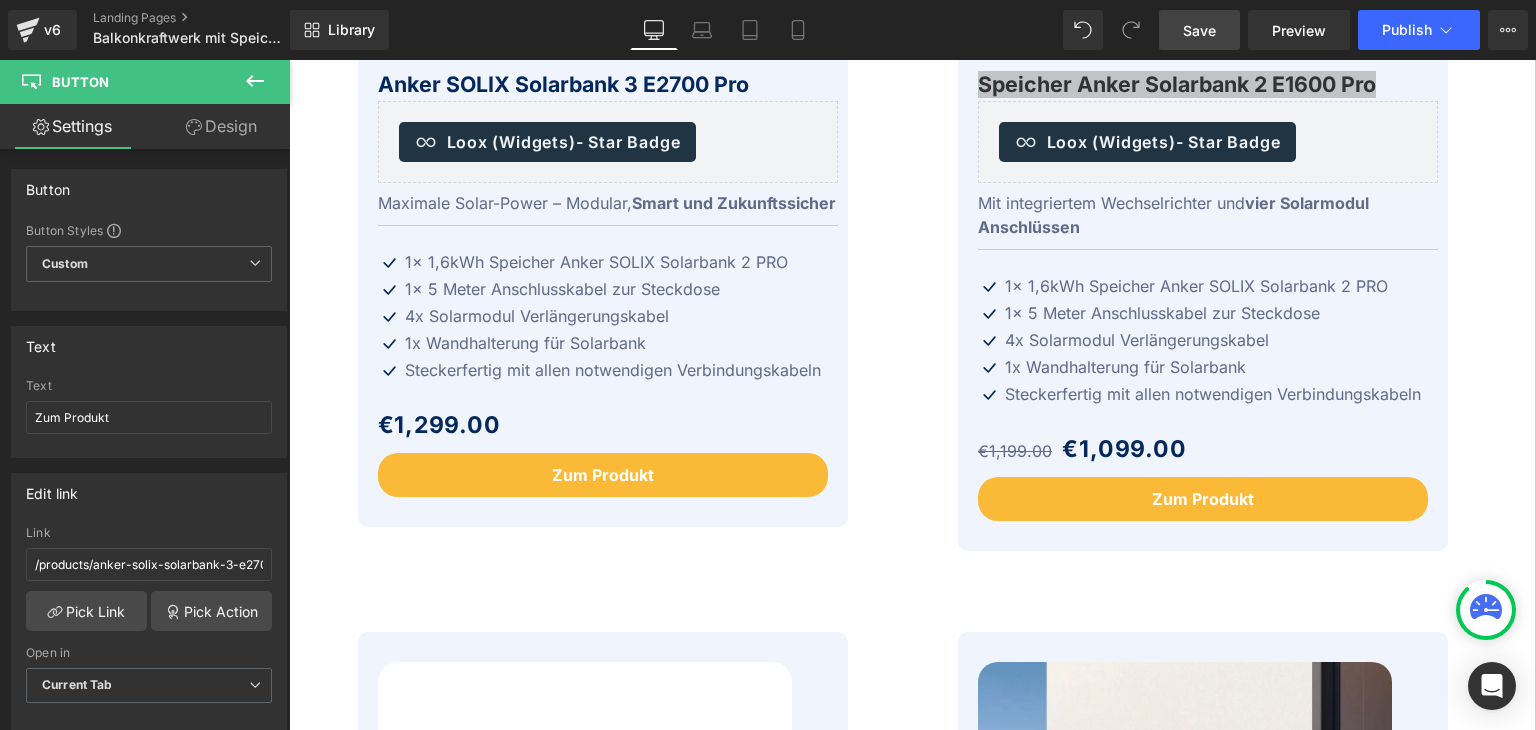 drag, startPoint x: 1201, startPoint y: 32, endPoint x: 907, endPoint y: 141, distance: 313.55542 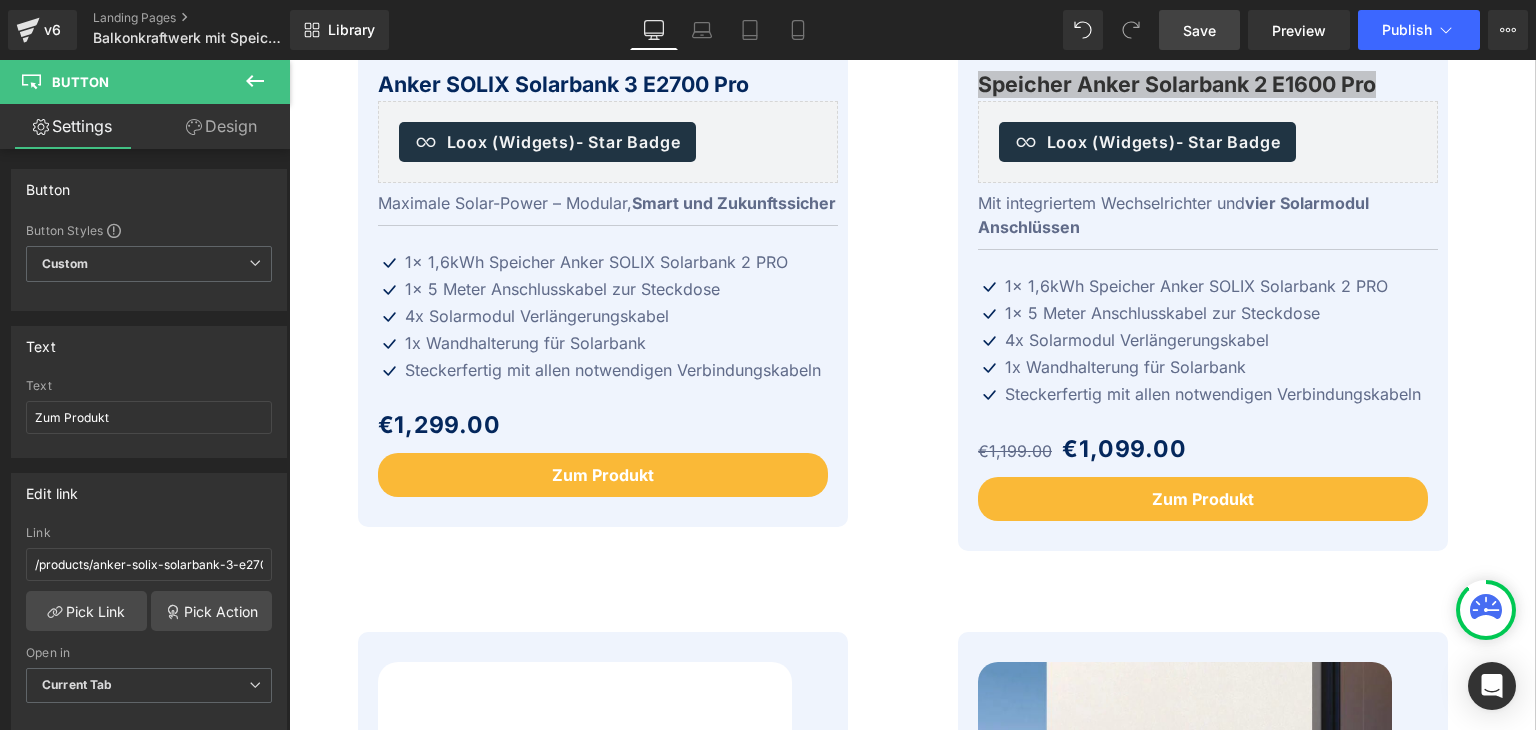 click on "Save" at bounding box center [1199, 30] 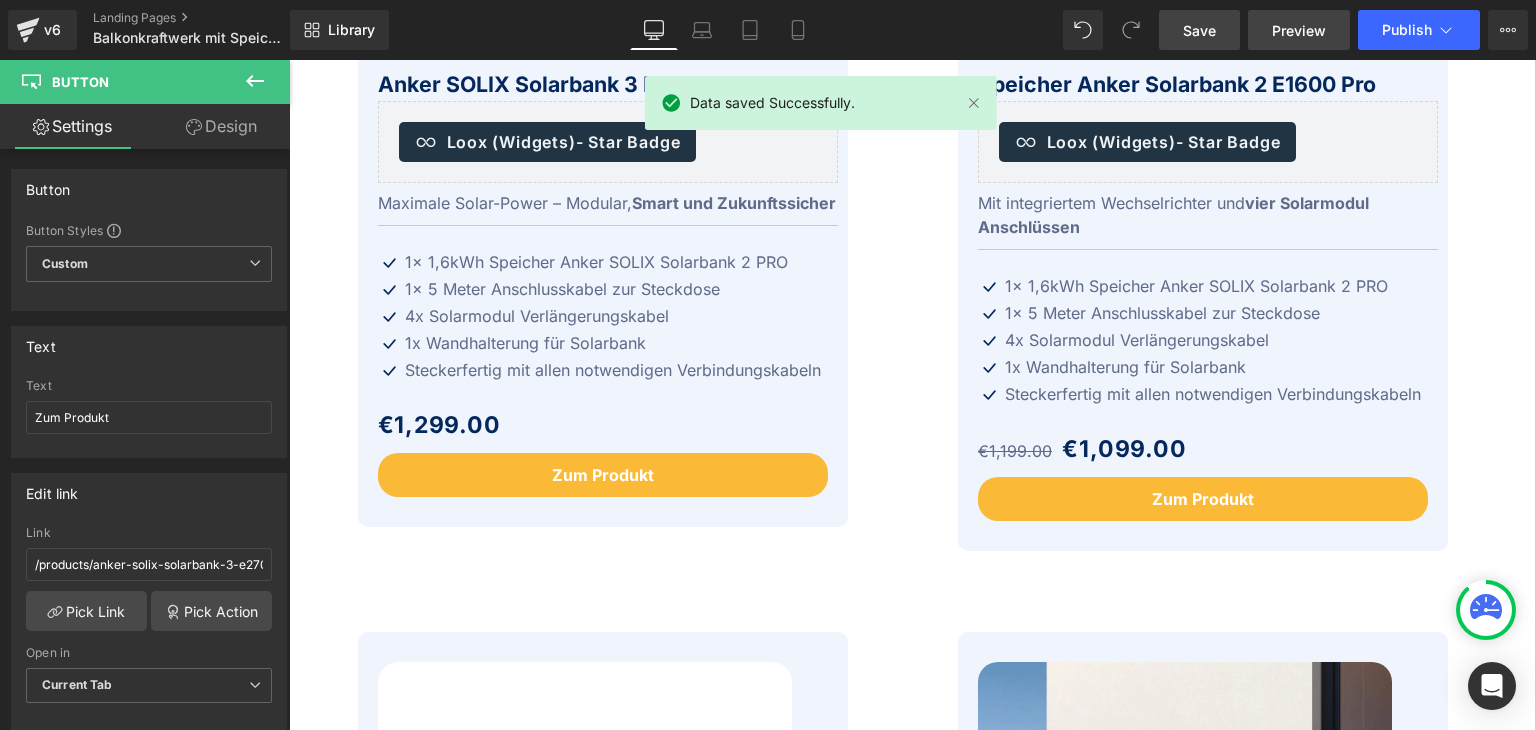 click on "Preview" at bounding box center [1299, 30] 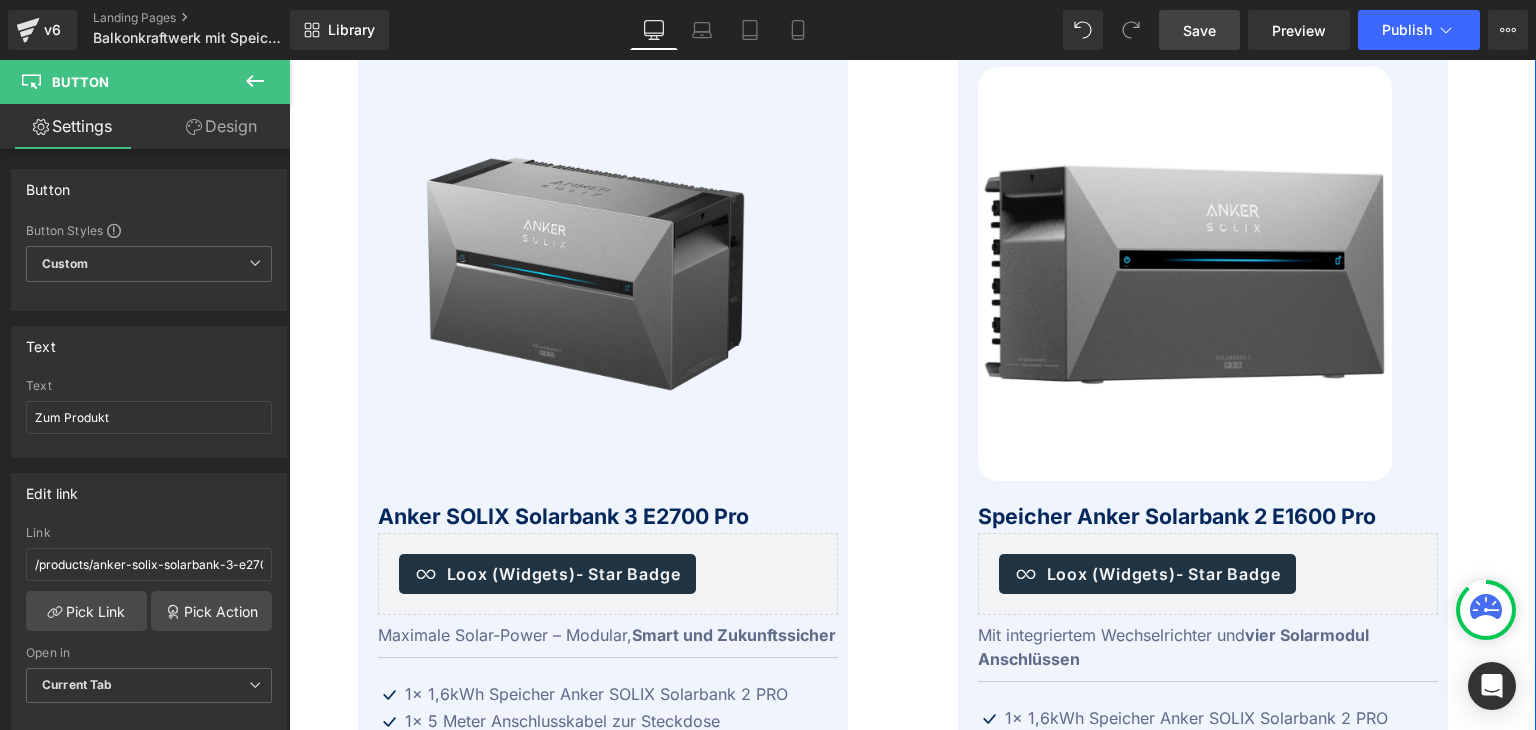 scroll, scrollTop: 584, scrollLeft: 0, axis: vertical 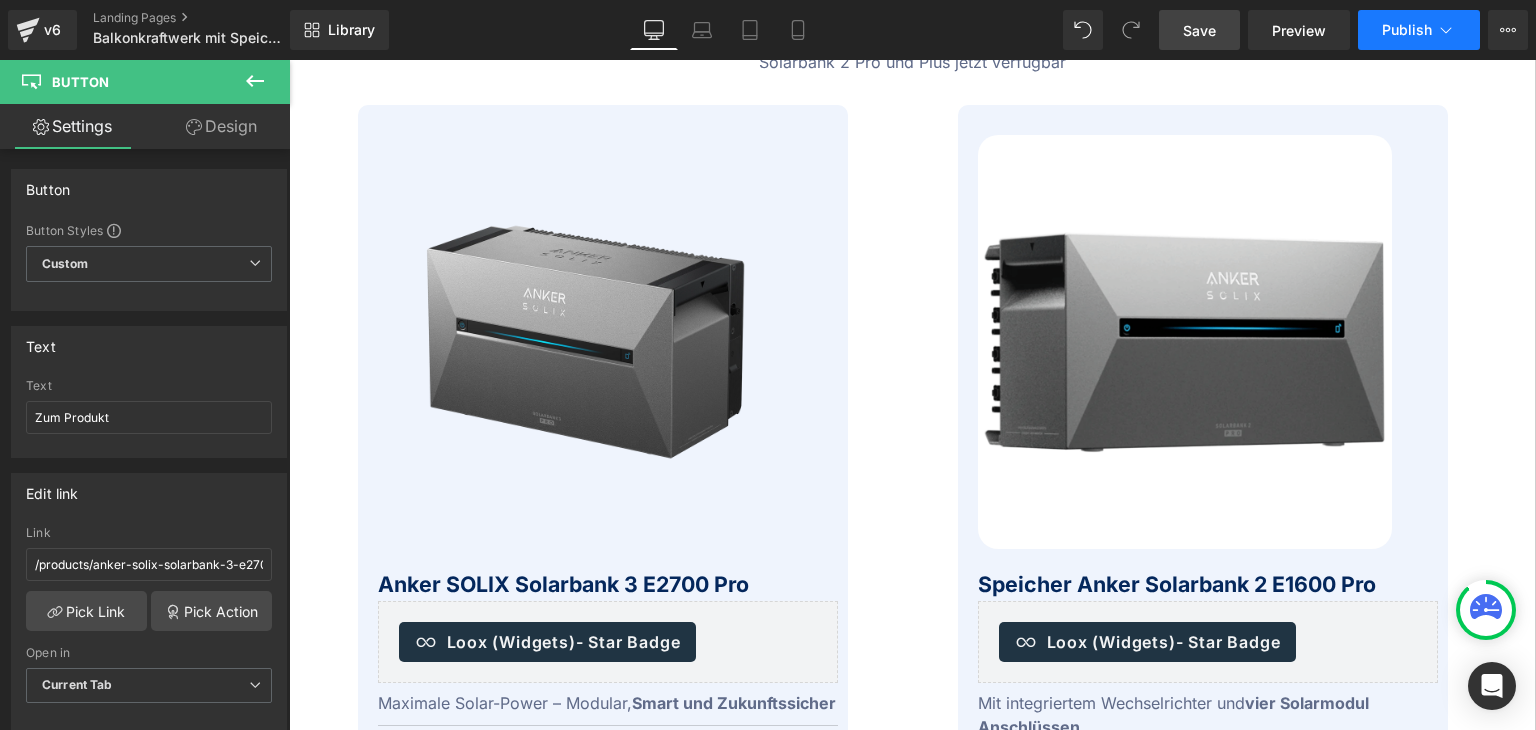 click on "Publish" at bounding box center [1407, 30] 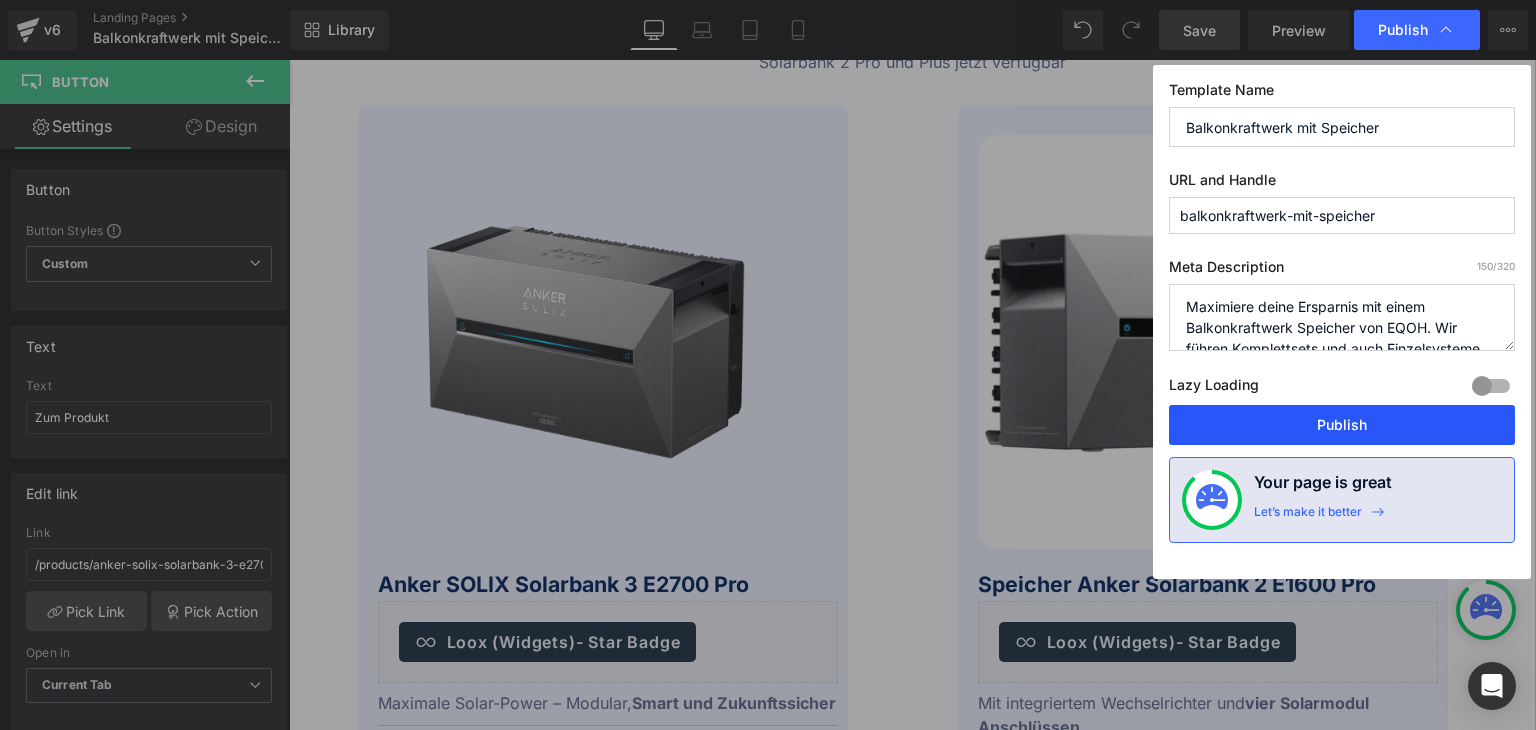 drag, startPoint x: 1330, startPoint y: 427, endPoint x: 862, endPoint y: 358, distance: 473.0592 